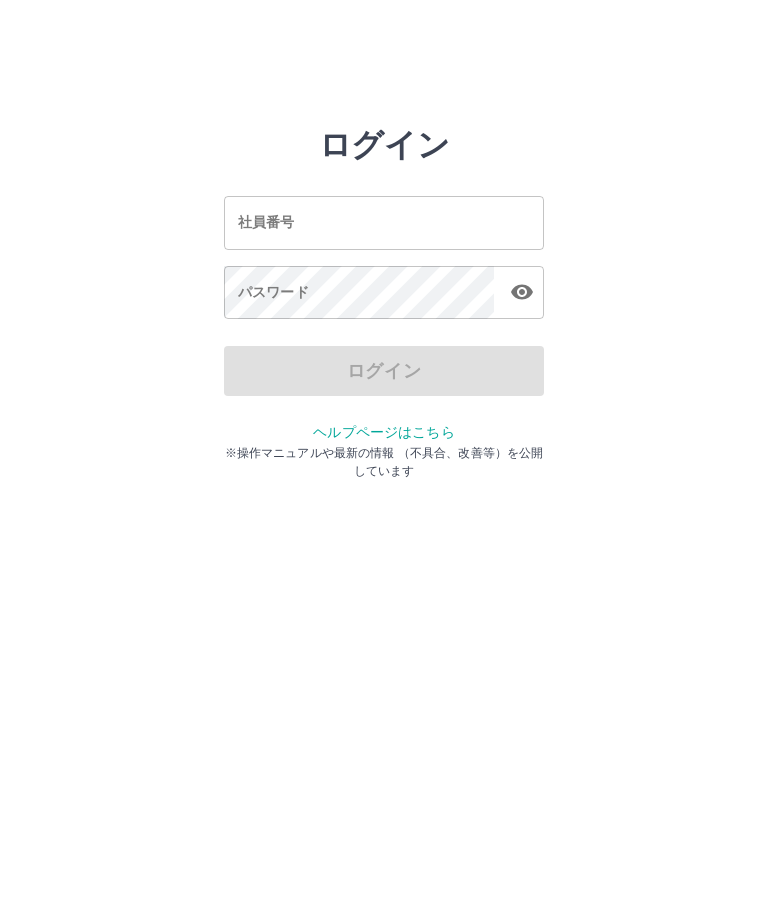 scroll, scrollTop: 0, scrollLeft: 0, axis: both 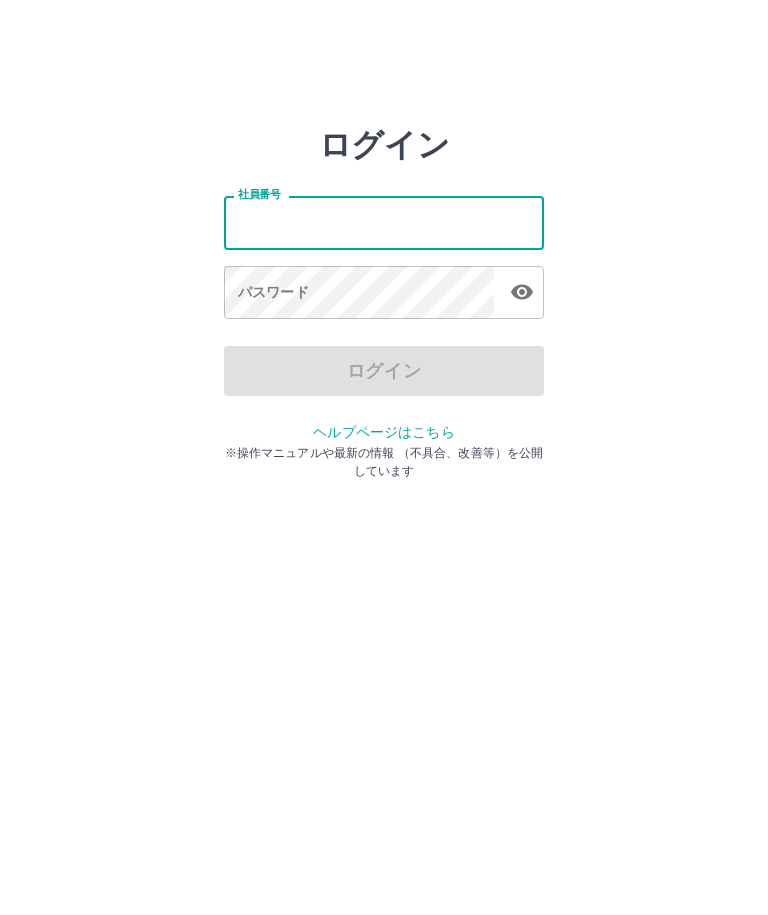 click on "ログイン 社員番号 社員番号 パスワード パスワード ログイン ヘルプページはこちら ※操作マニュアルや最新の情報 （不具合、改善等）を公開しています" at bounding box center [384, 223] 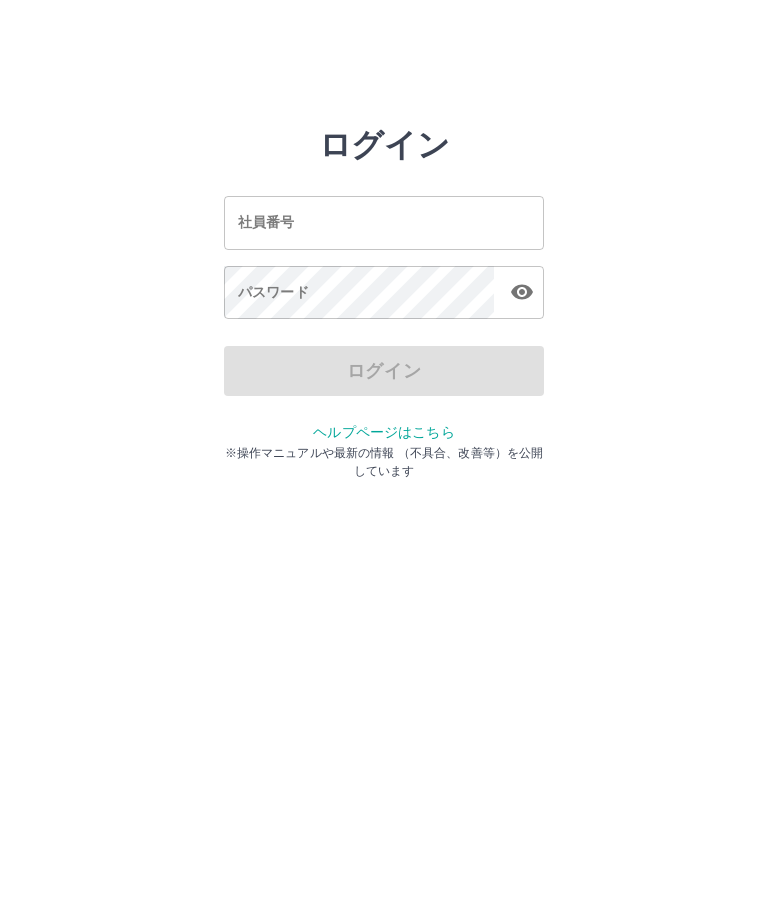 click on "社員番号 社員番号" at bounding box center (384, 222) 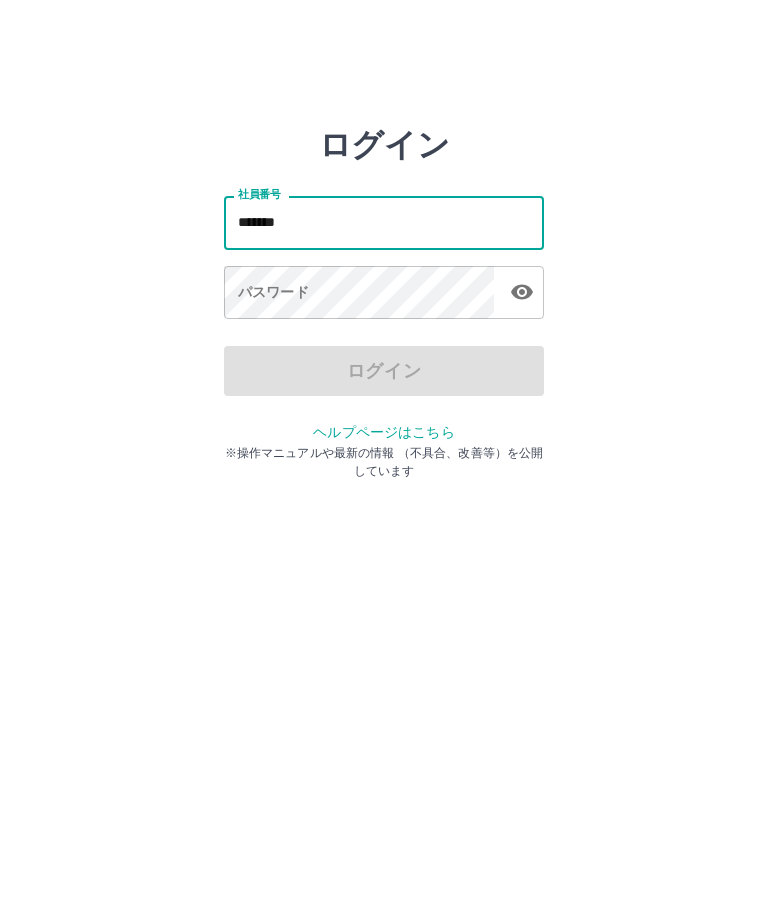 type on "*******" 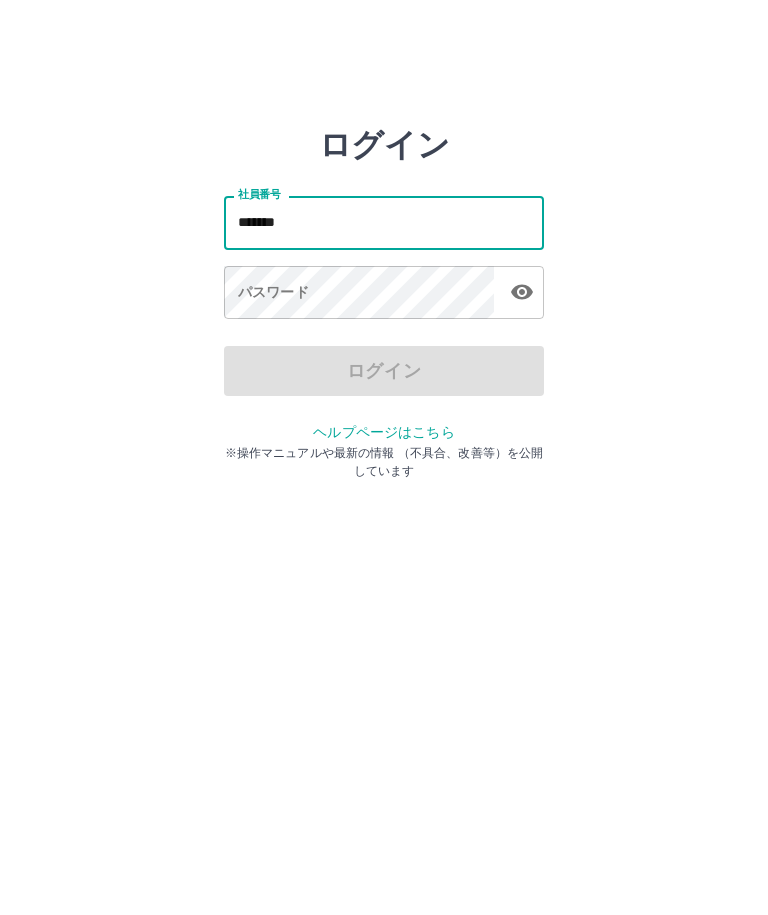 click on "パスワード パスワード" at bounding box center [384, 294] 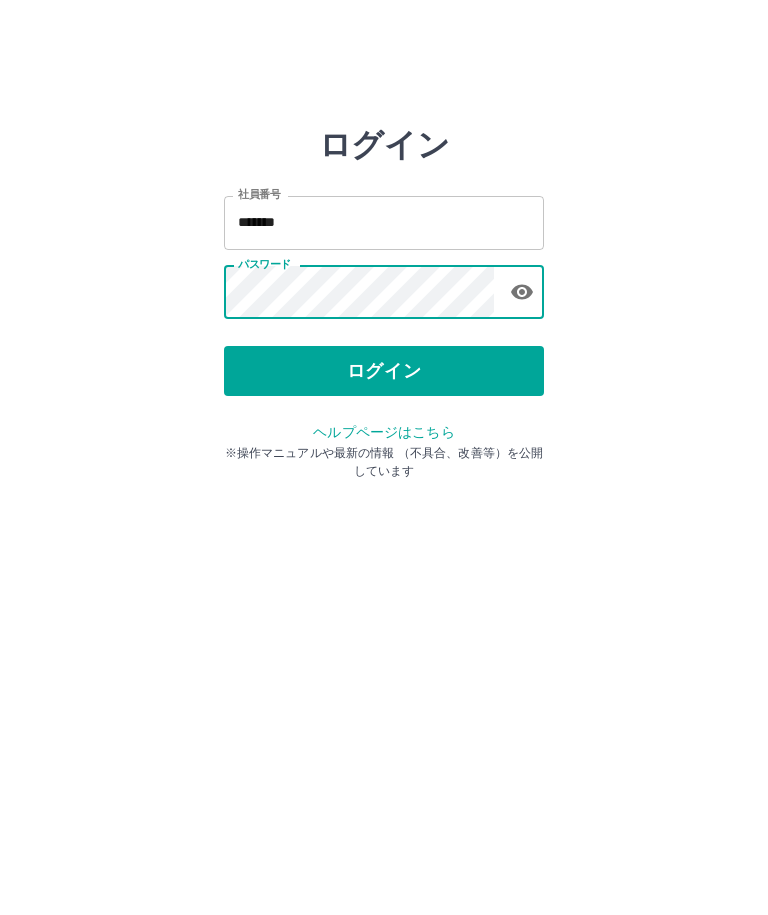 click 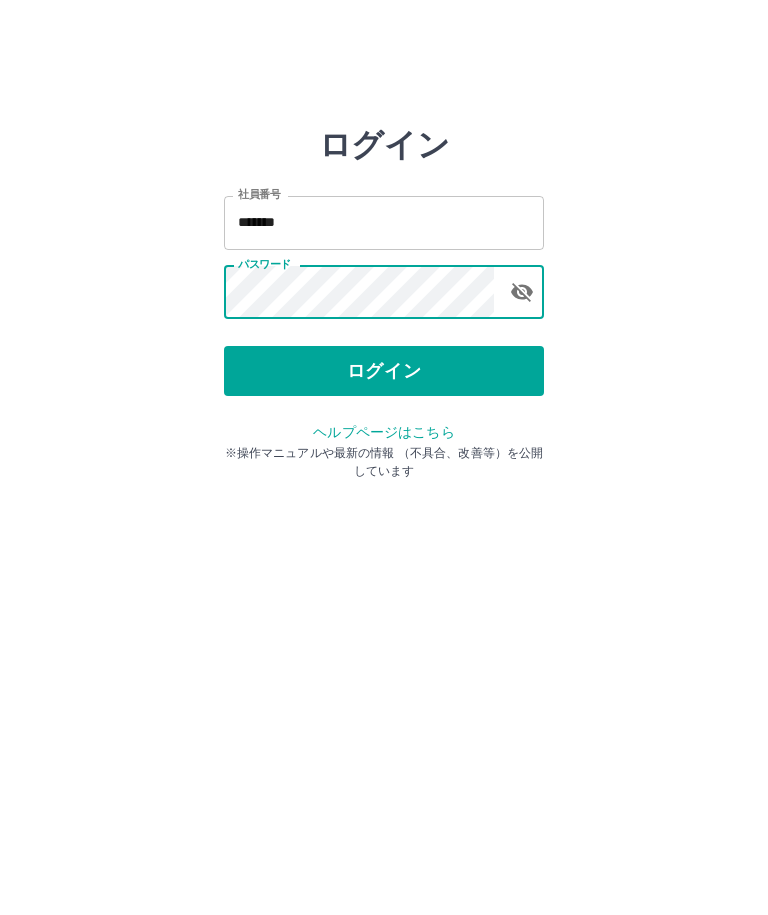 click on "ログイン" at bounding box center (384, 371) 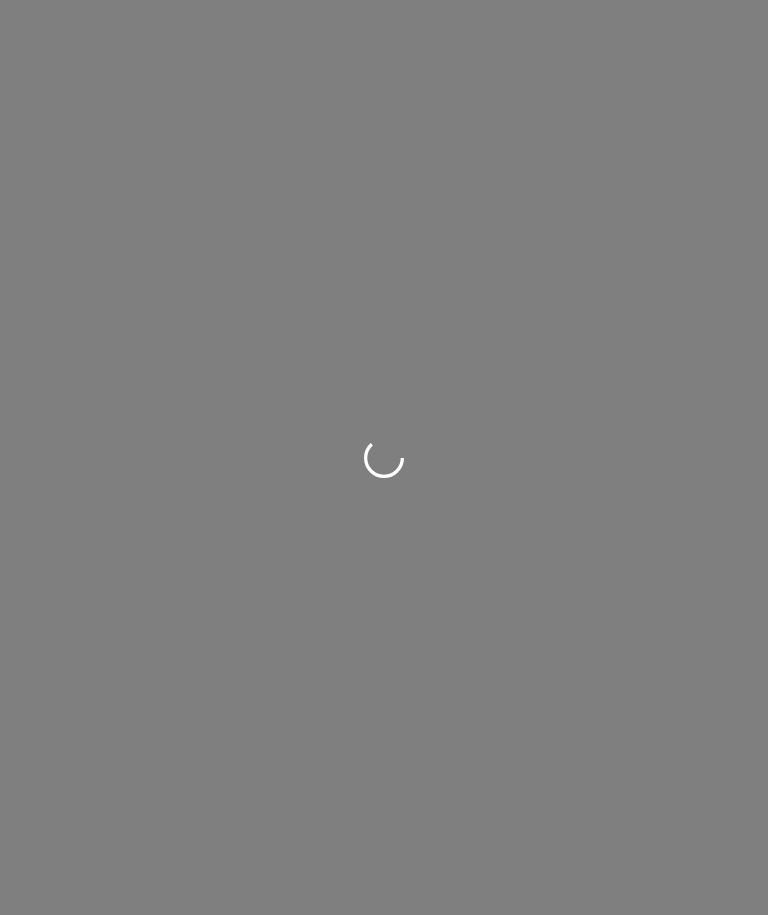 scroll, scrollTop: 0, scrollLeft: 0, axis: both 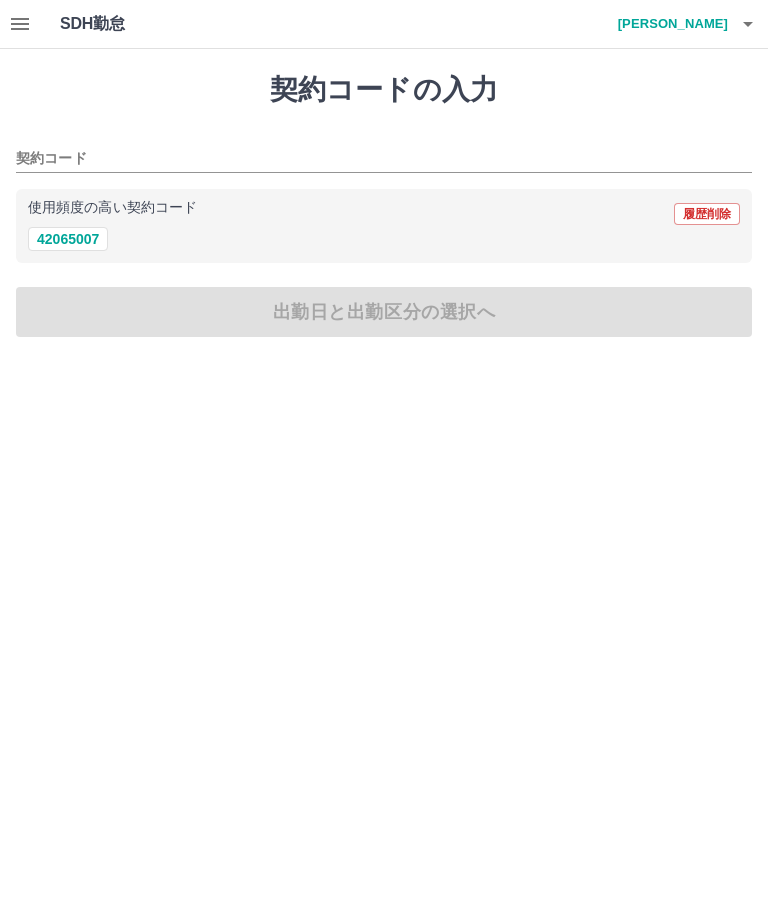 click 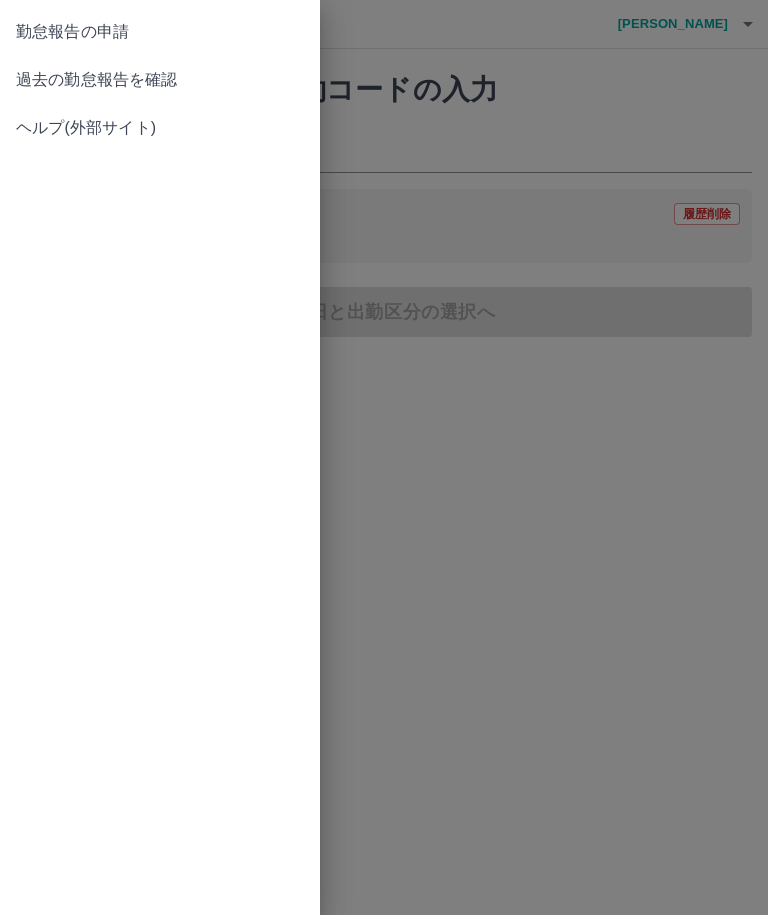click on "過去の勤怠報告を確認" at bounding box center [160, 80] 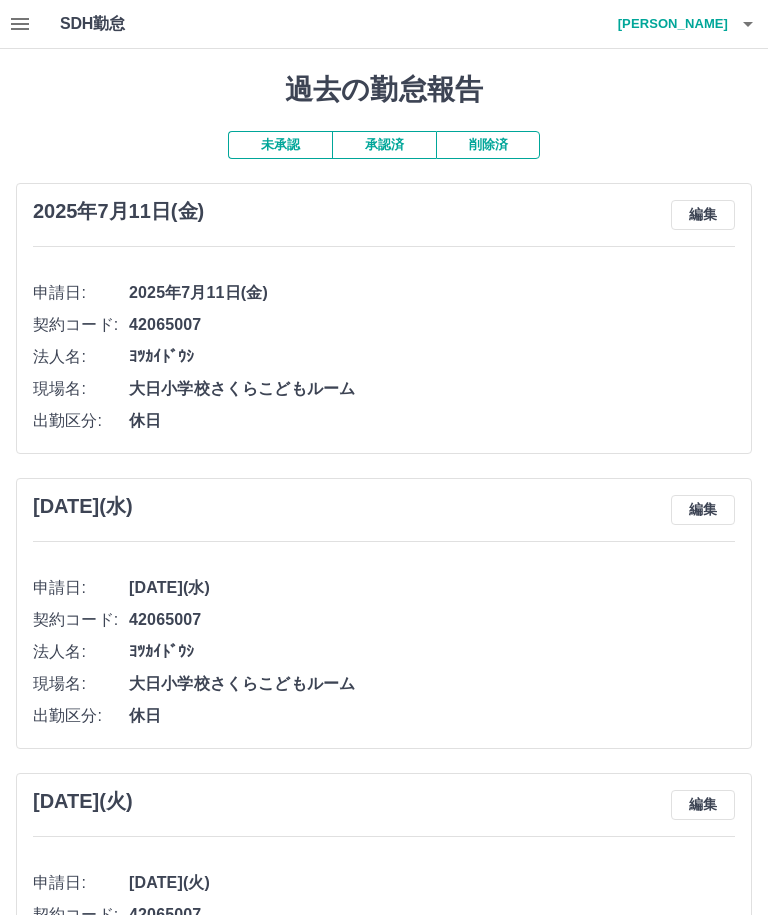 click at bounding box center (20, 24) 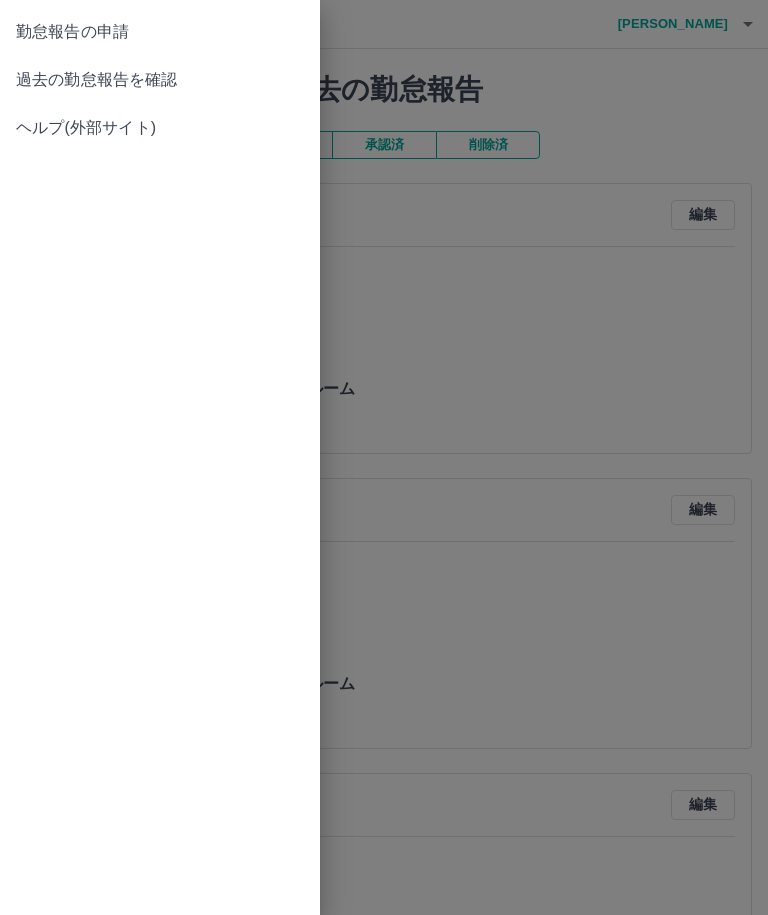 click on "勤怠報告の申請" at bounding box center (160, 32) 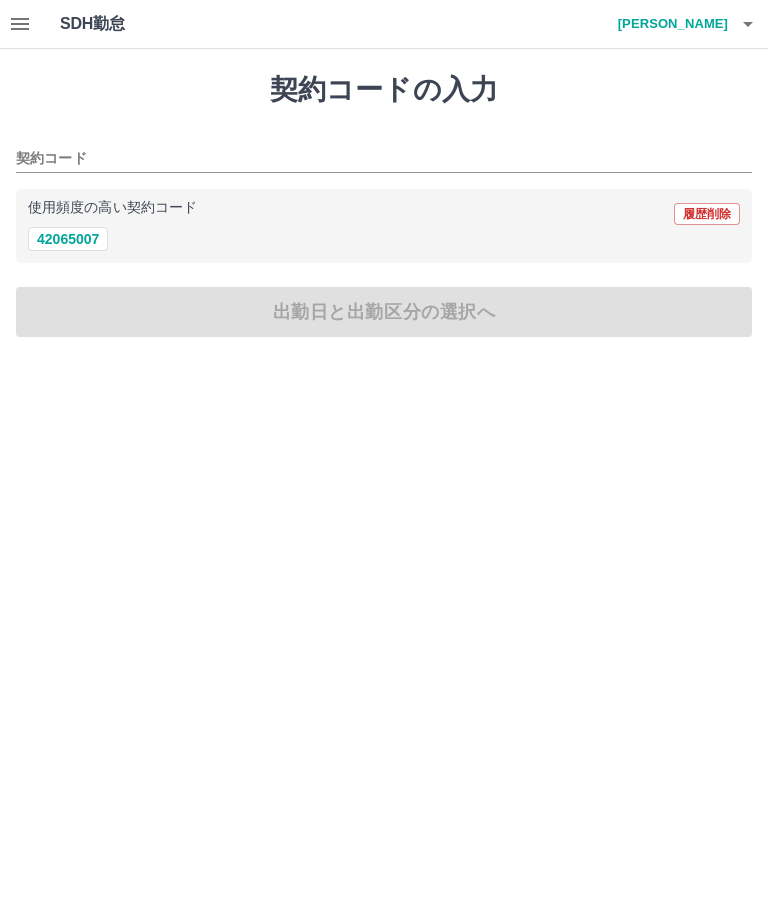 click on "42065007" at bounding box center [68, 239] 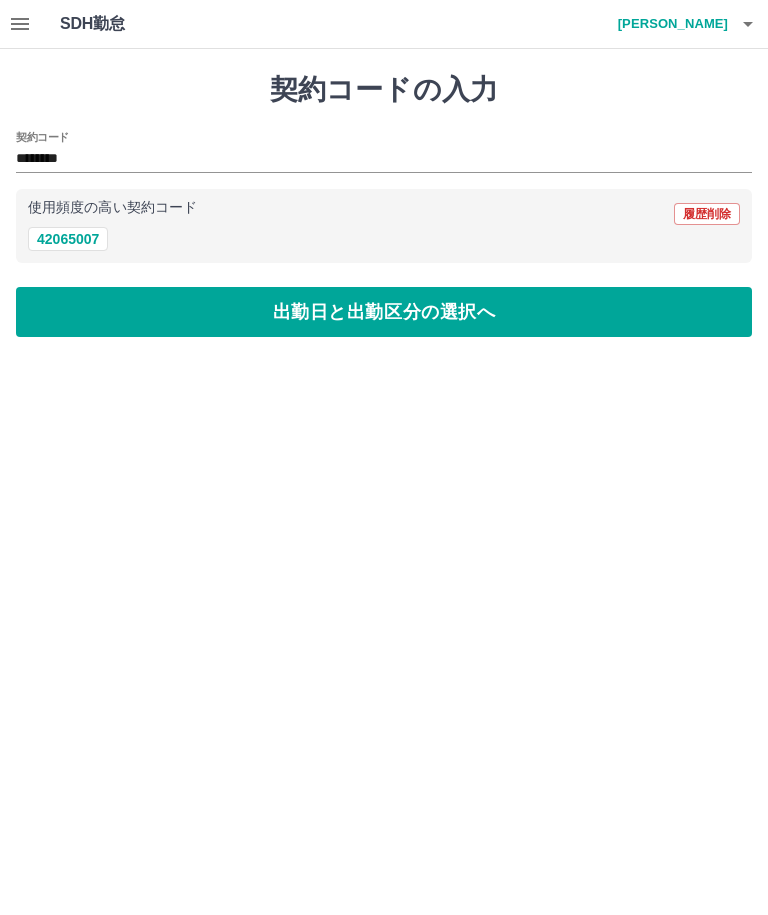 click on "出勤日と出勤区分の選択へ" at bounding box center (384, 312) 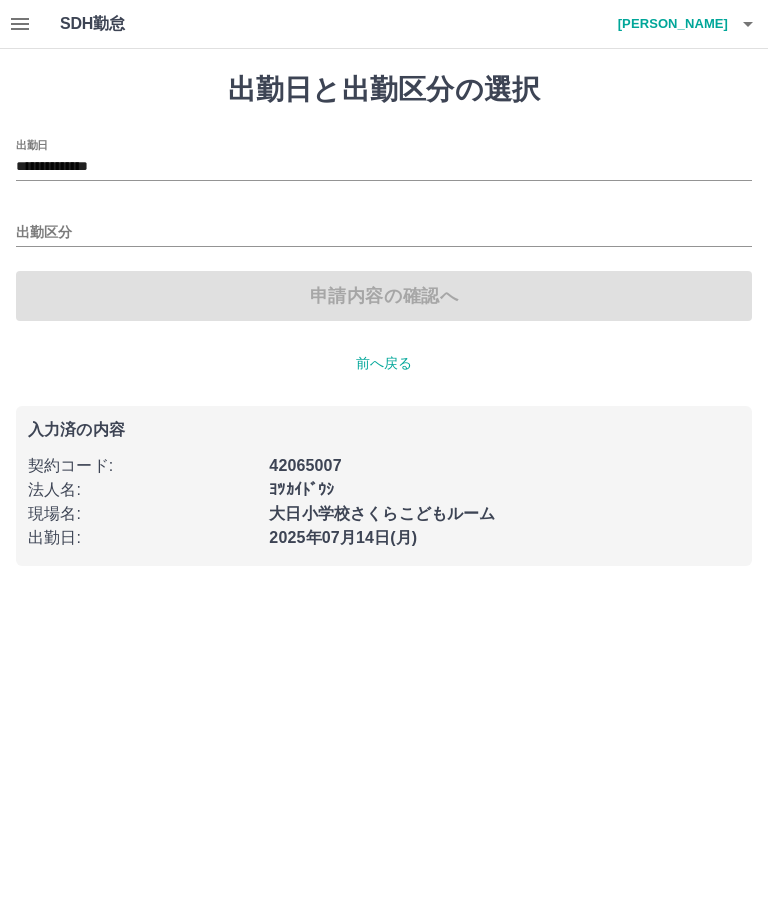 click on "**********" at bounding box center [384, 167] 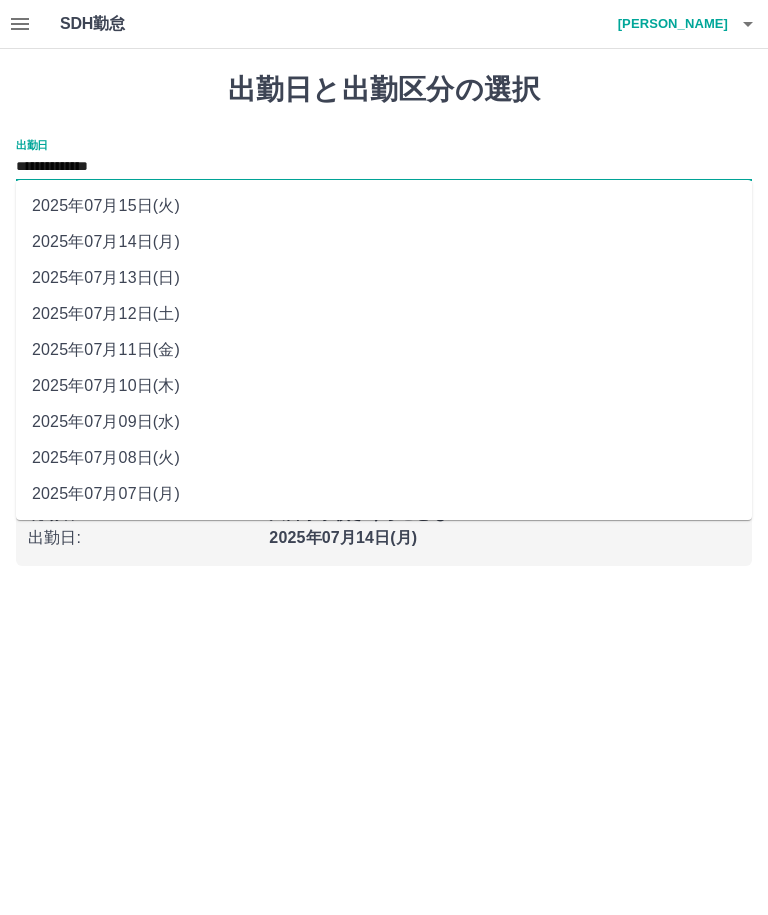 click on "2025年07月12日(土)" at bounding box center [384, 314] 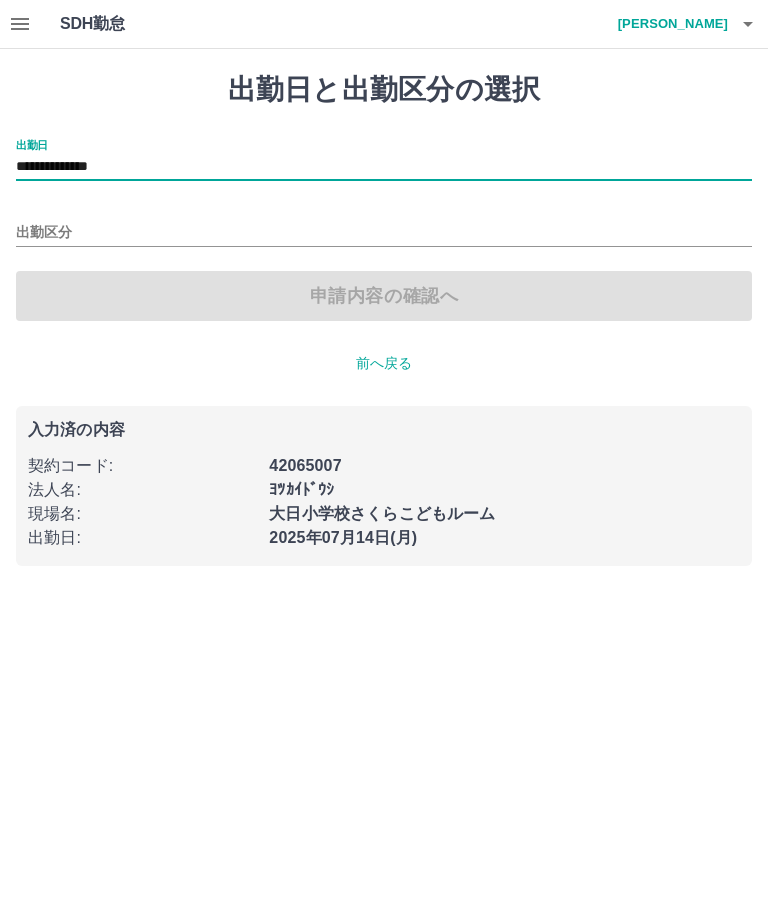 click on "出勤区分" at bounding box center (384, 233) 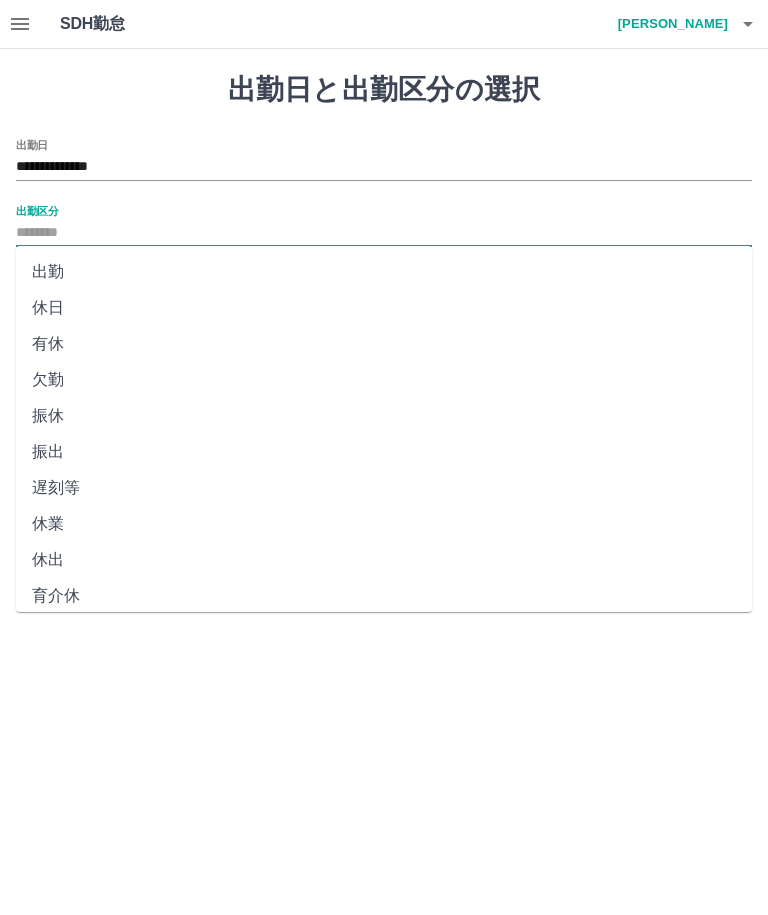 click on "休日" at bounding box center (384, 308) 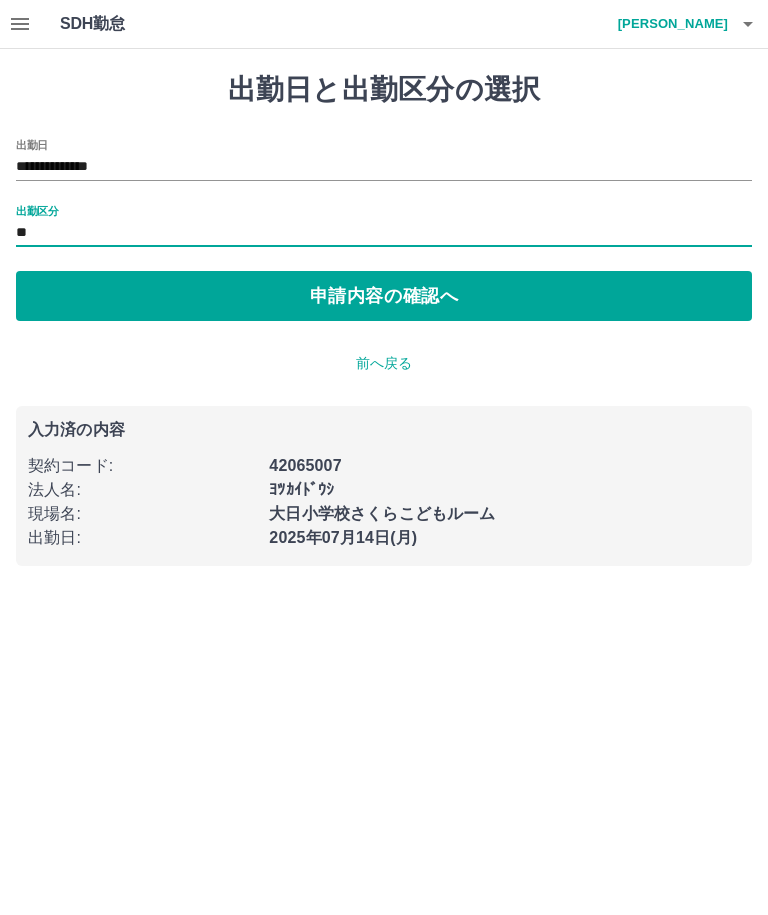 click on "申請内容の確認へ" at bounding box center (384, 296) 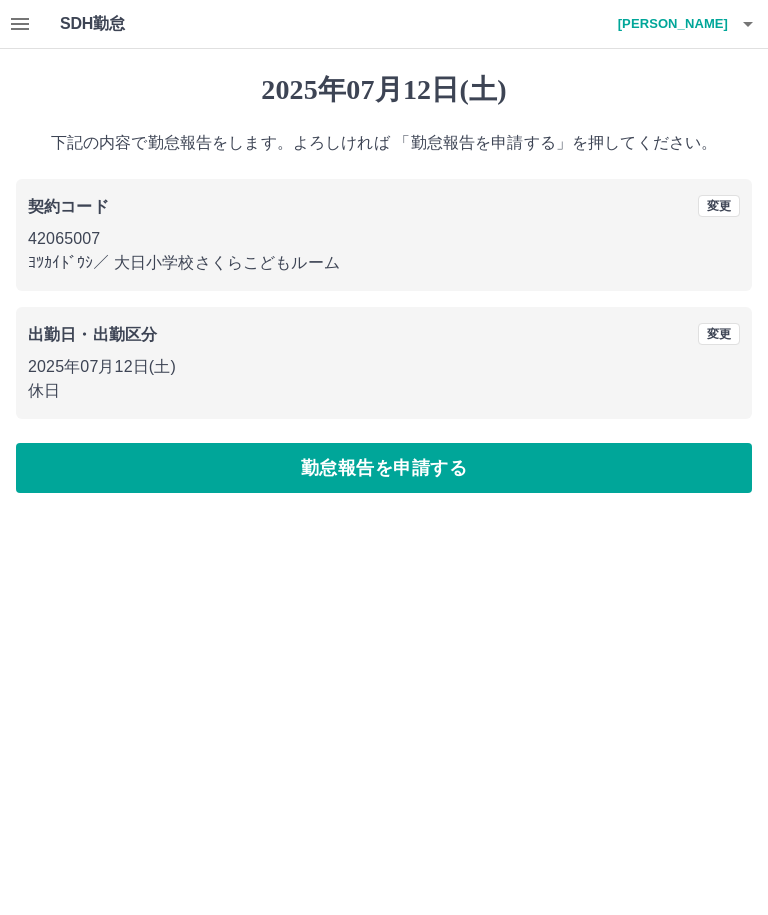 click on "勤怠報告を申請する" at bounding box center (384, 468) 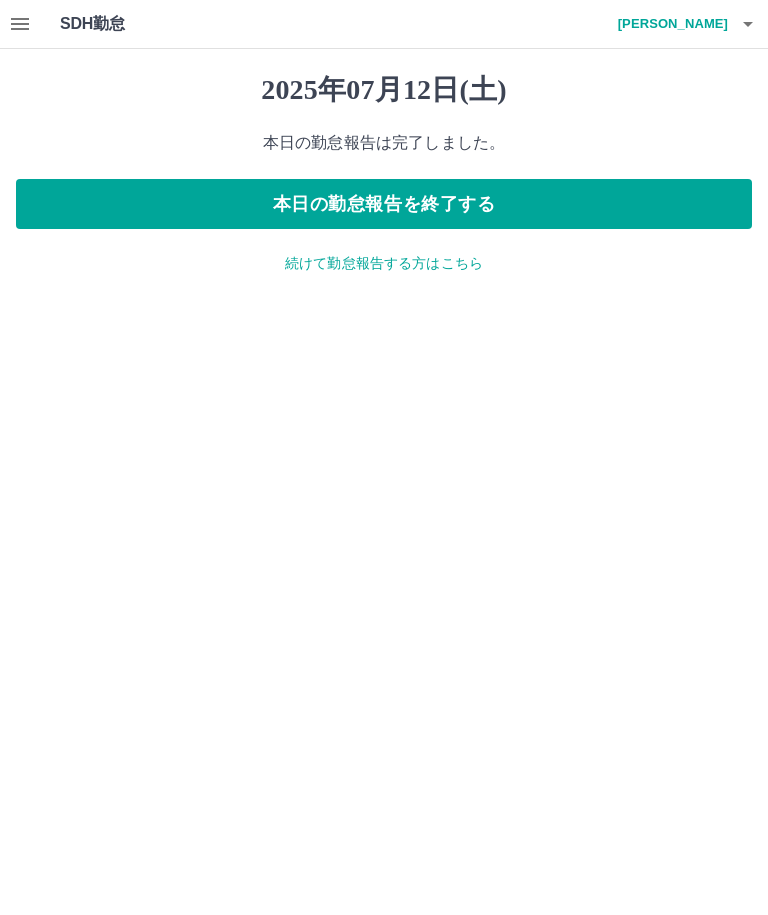 click on "続けて勤怠報告する方はこちら" at bounding box center [384, 263] 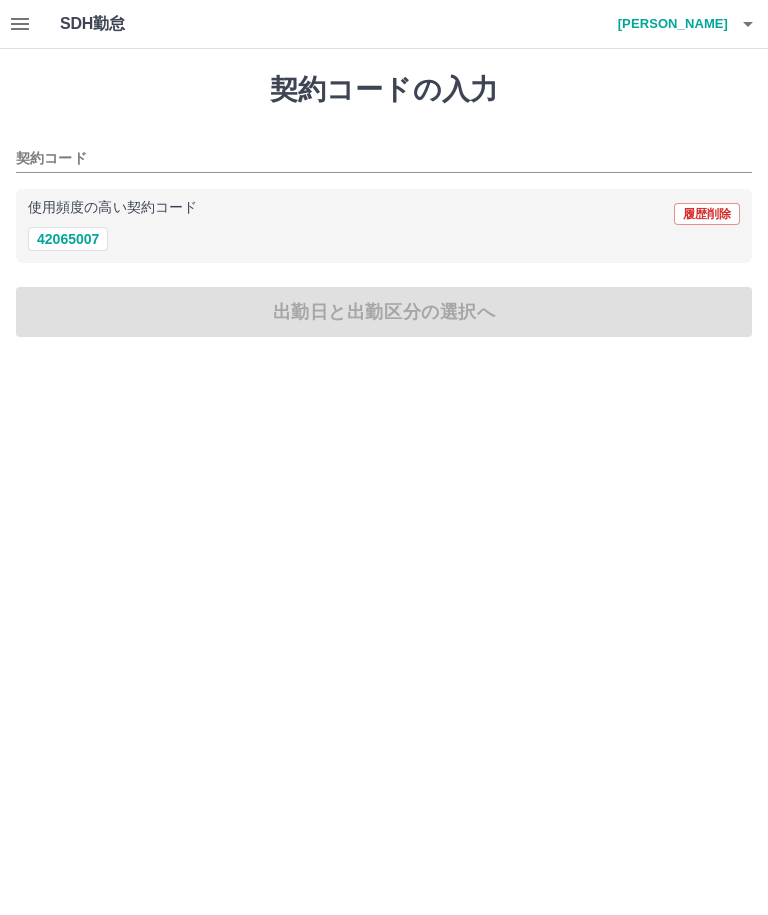 click on "42065007" at bounding box center (68, 239) 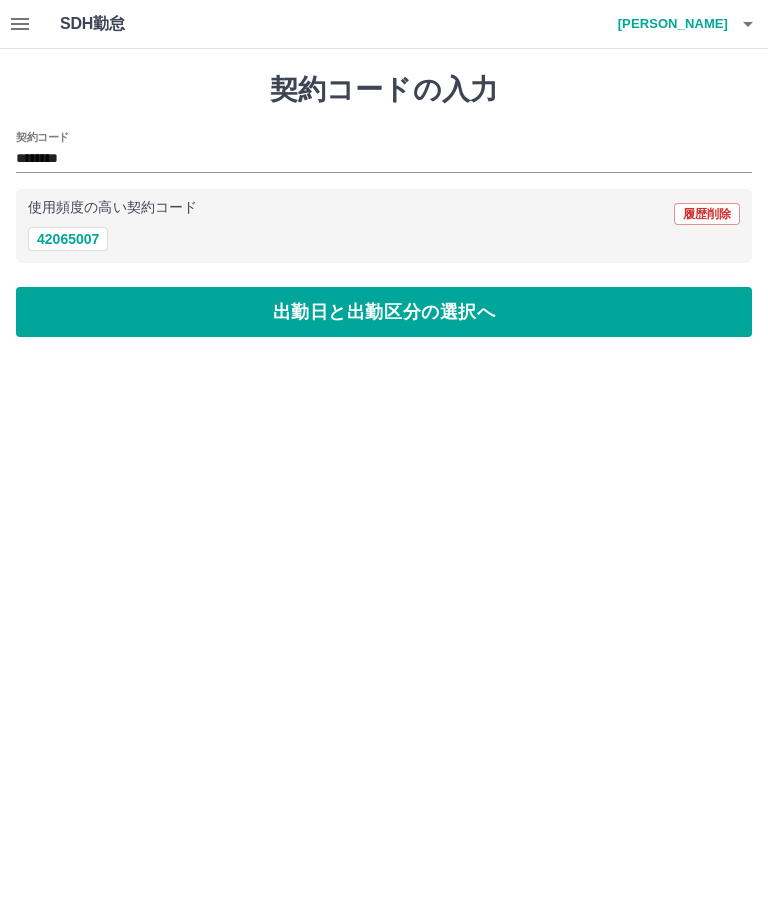 click on "出勤日と出勤区分の選択へ" at bounding box center [384, 312] 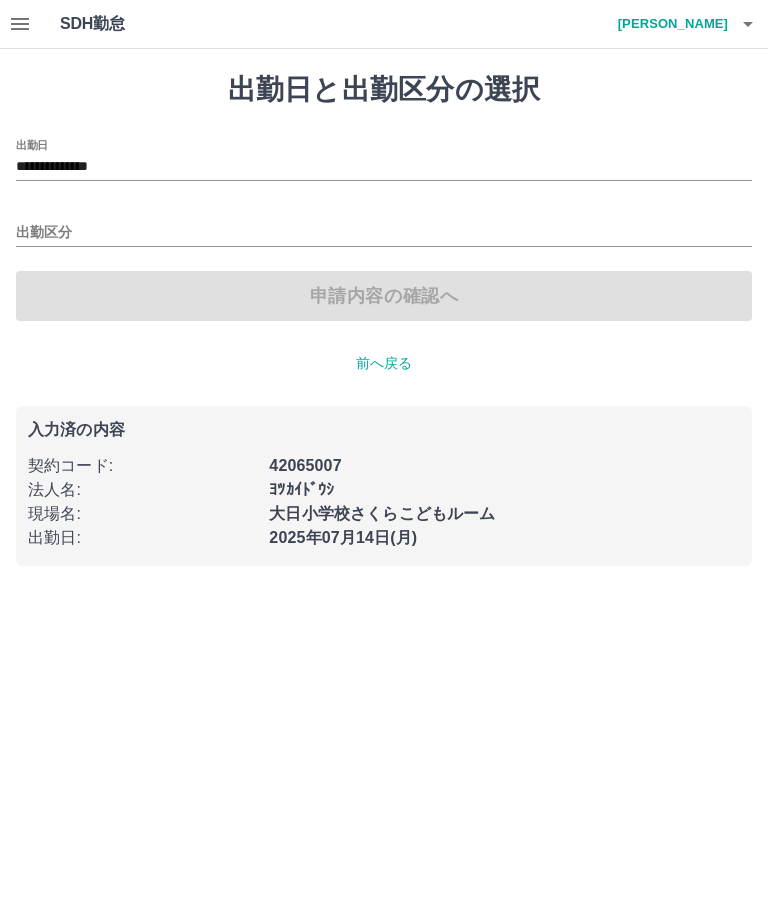click on "**********" at bounding box center [384, 167] 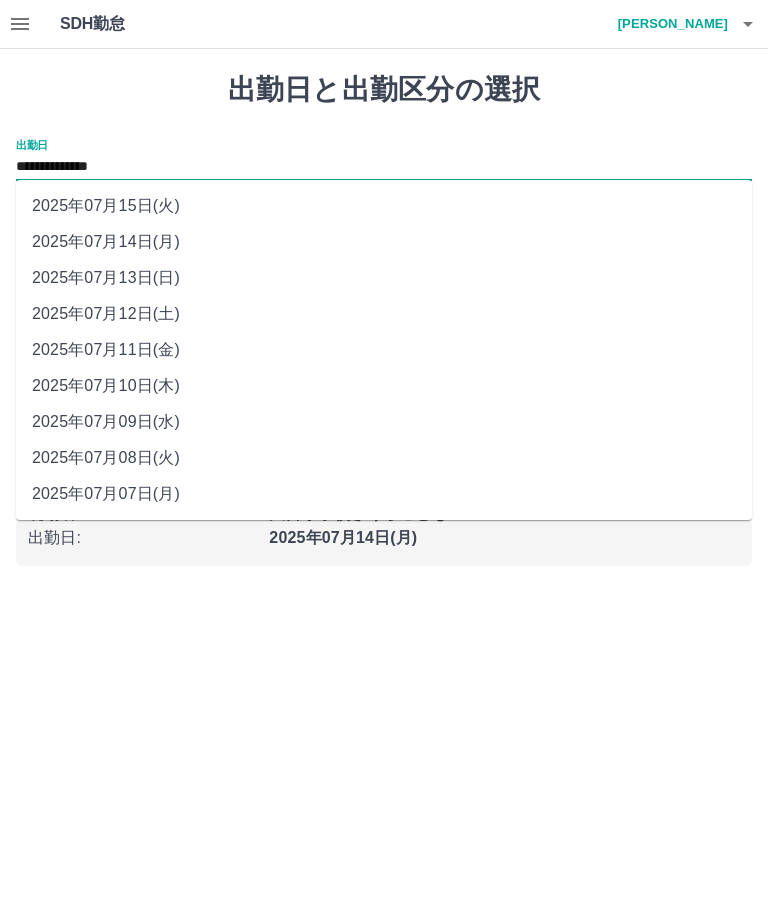 click on "2025年07月13日(日)" at bounding box center (384, 278) 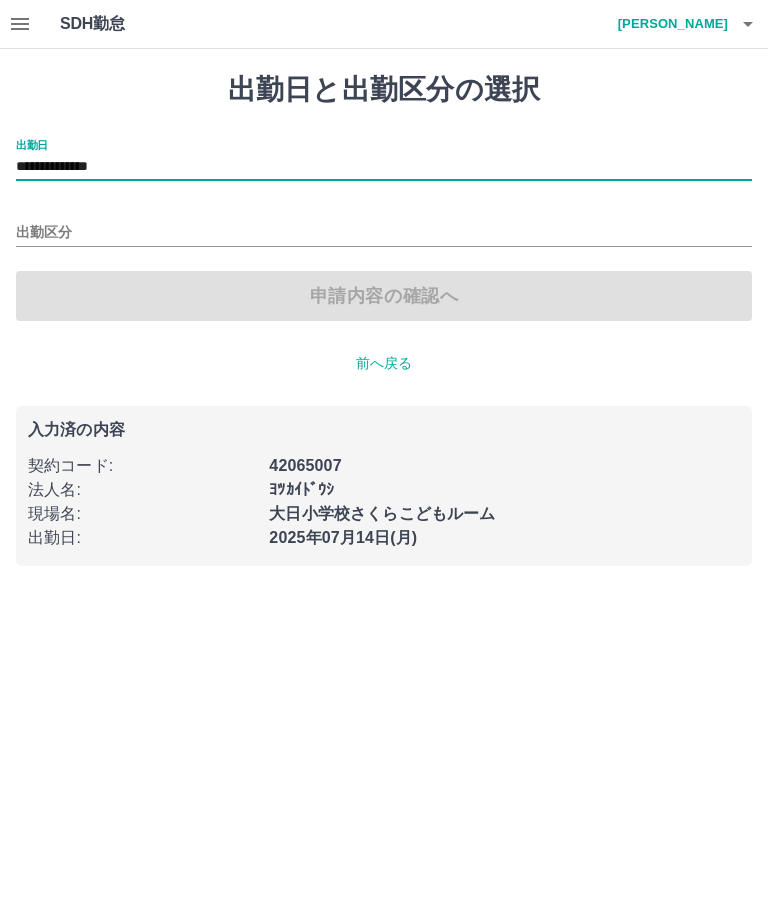 click on "出勤区分" at bounding box center (384, 233) 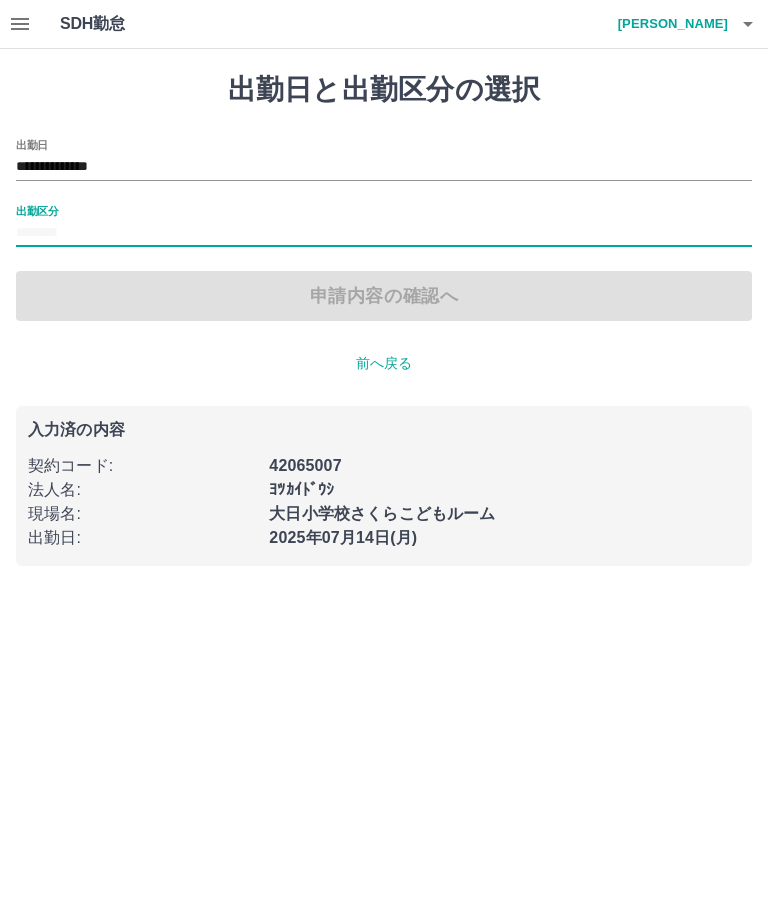 click on "出勤区分" at bounding box center [37, 210] 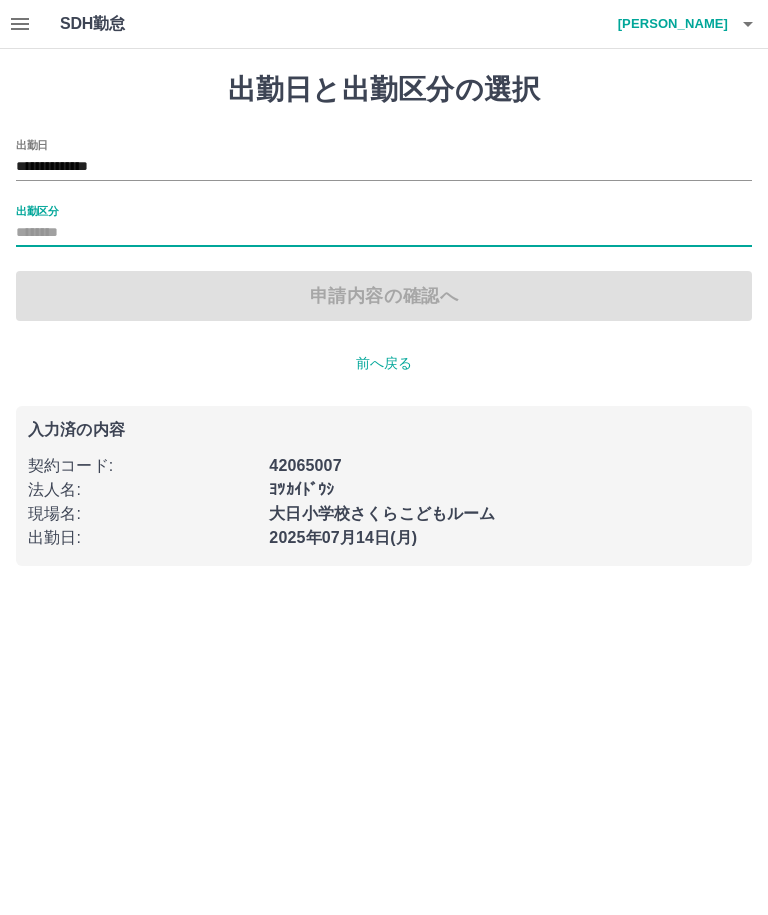 click on "出勤区分" at bounding box center (384, 233) 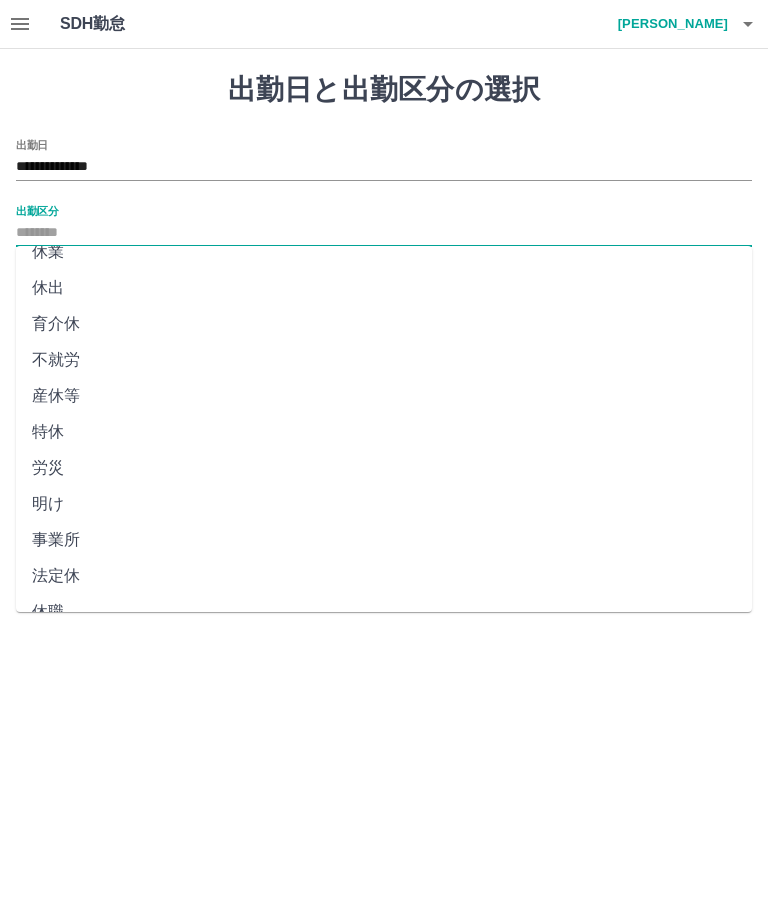 scroll, scrollTop: 271, scrollLeft: 0, axis: vertical 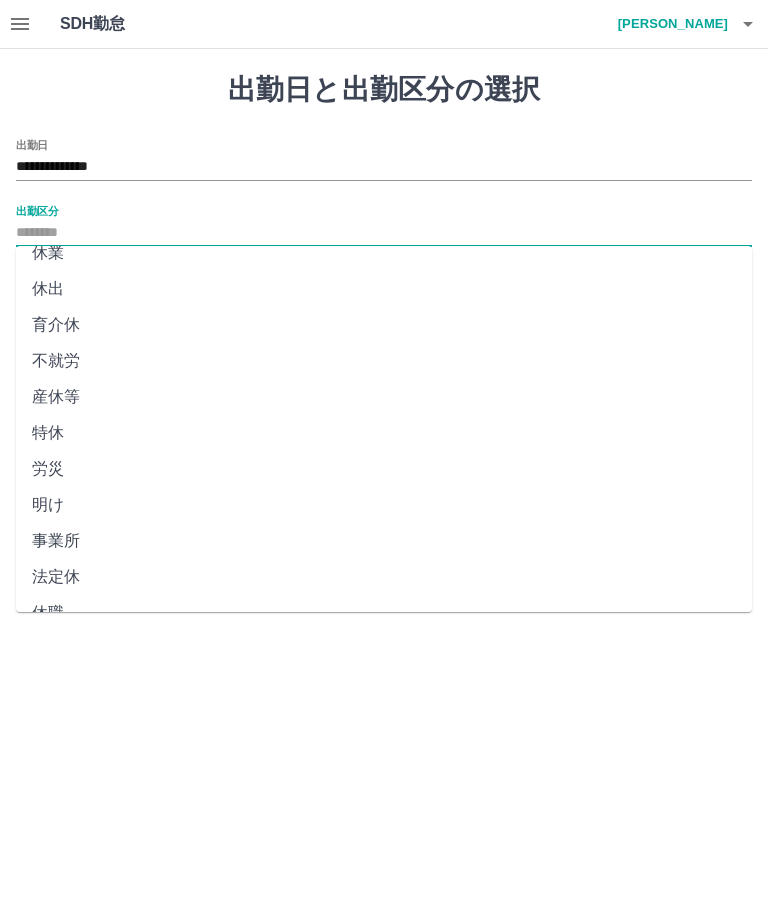 click on "法定休" at bounding box center [384, 577] 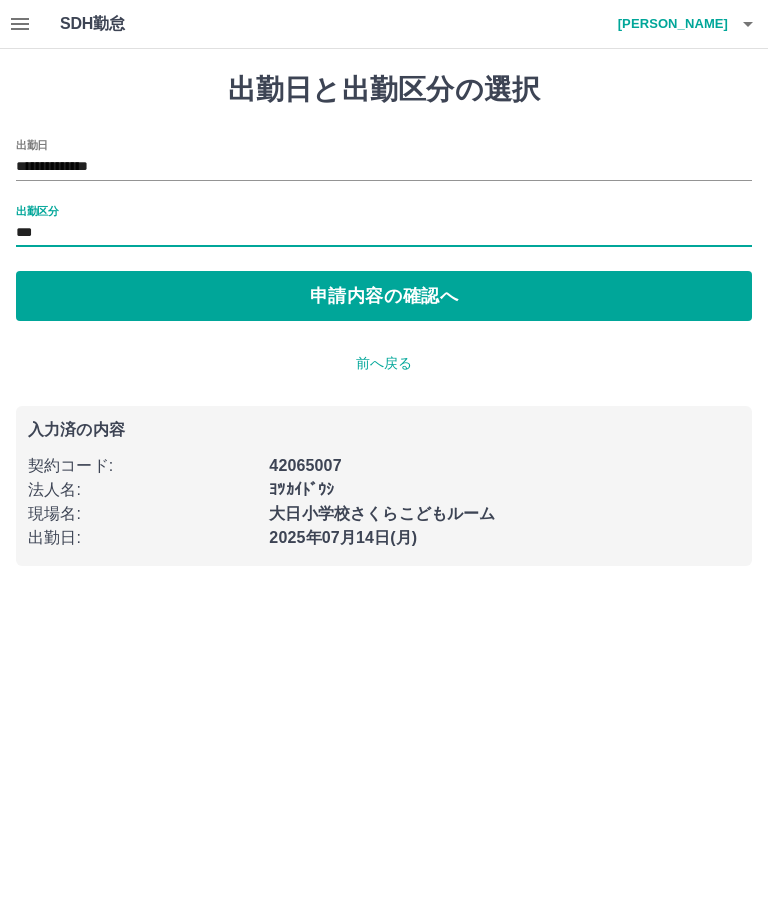click on "申請内容の確認へ" at bounding box center (384, 296) 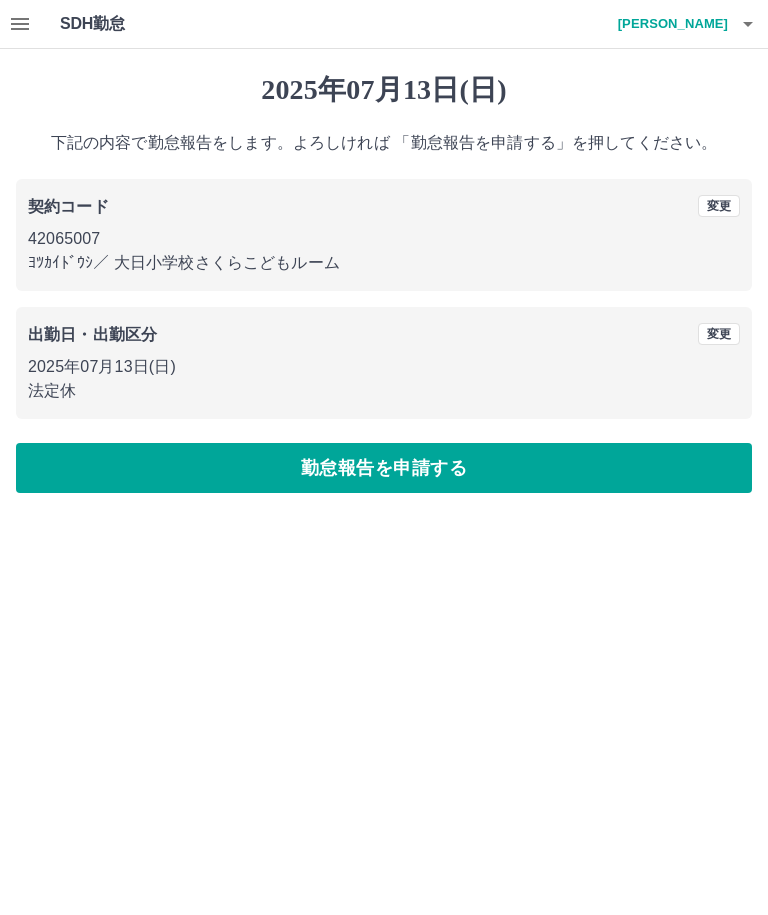 click on "勤怠報告を申請する" at bounding box center [384, 468] 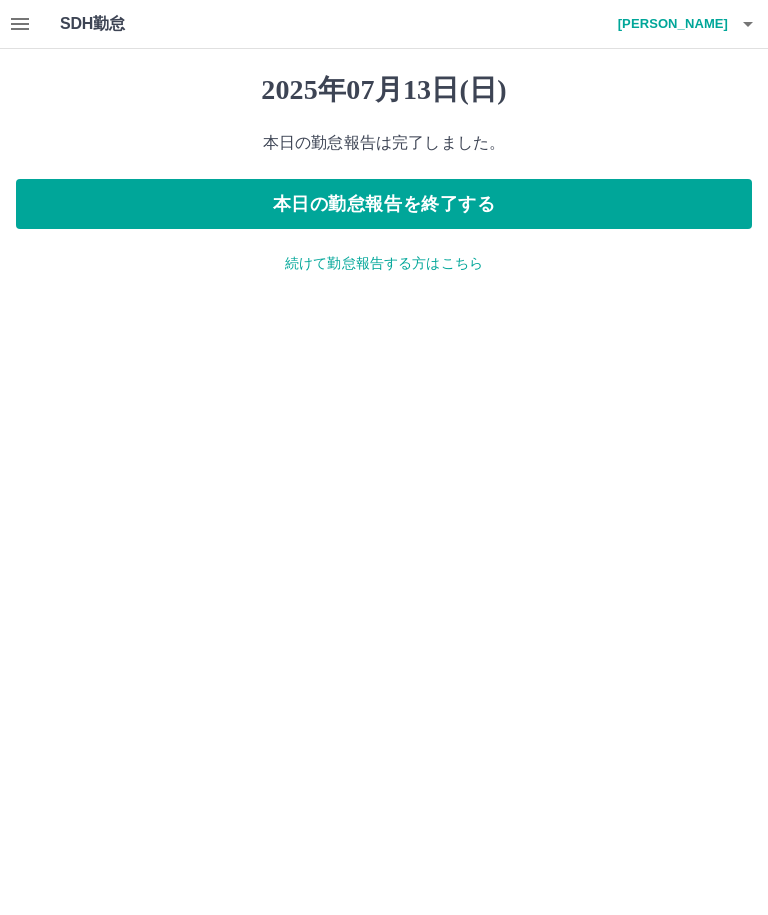 click on "続けて勤怠報告する方はこちら" at bounding box center (384, 263) 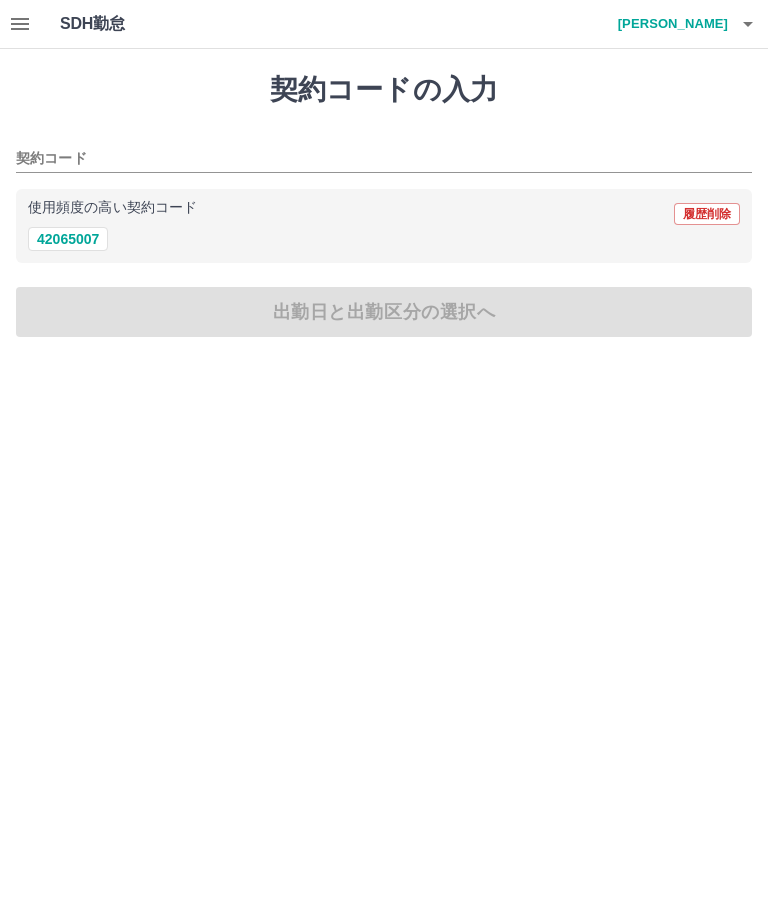 click on "契約コード" at bounding box center (369, 159) 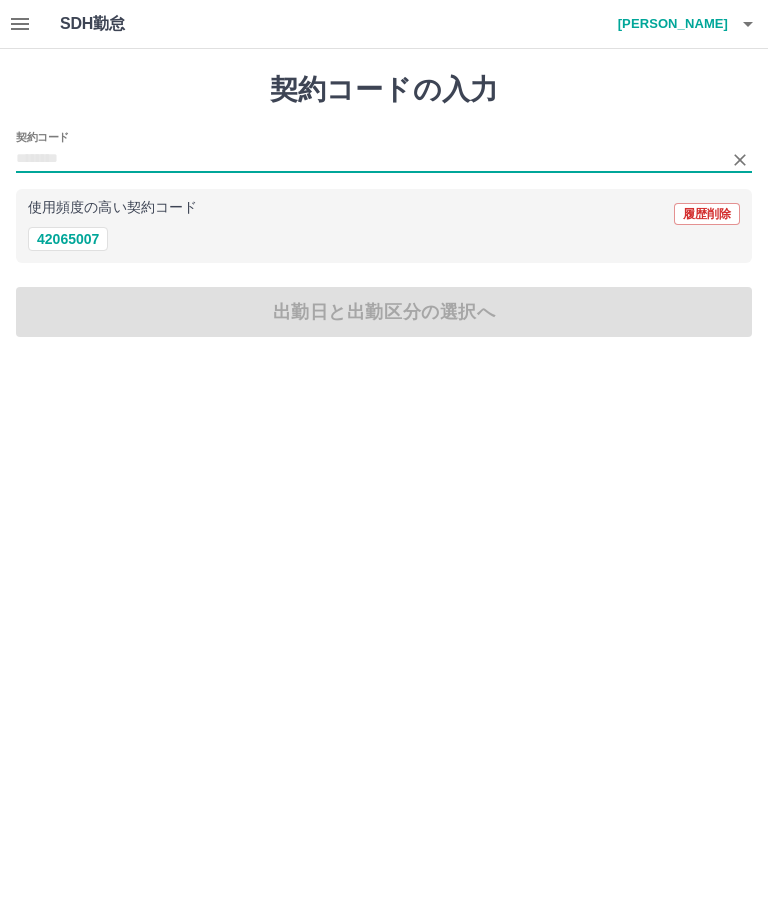 click on "42065007" at bounding box center (68, 239) 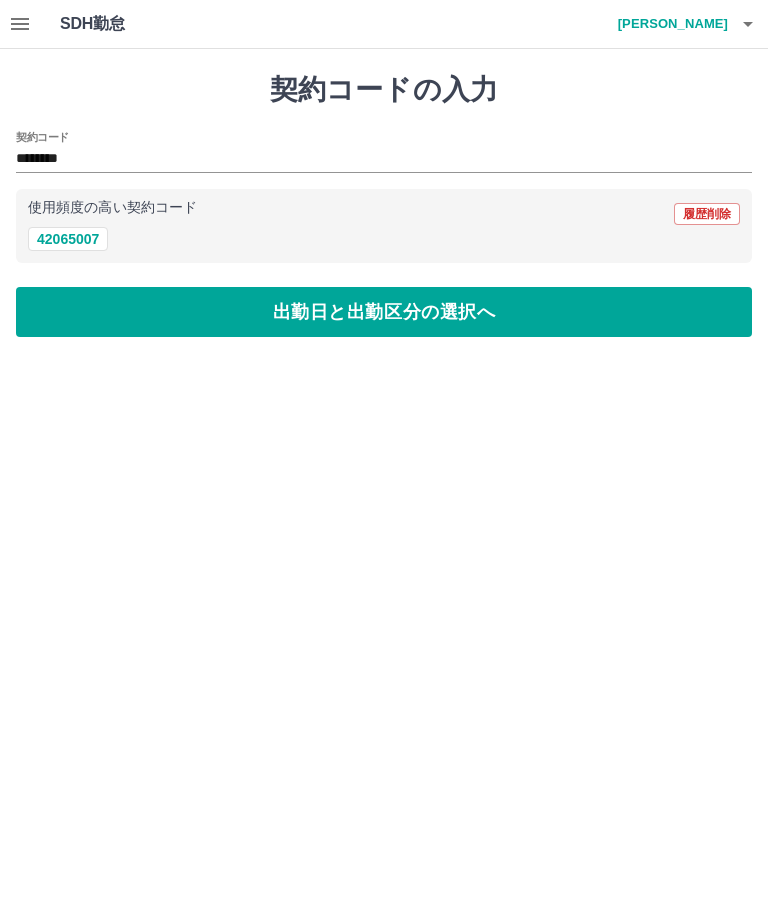 type on "********" 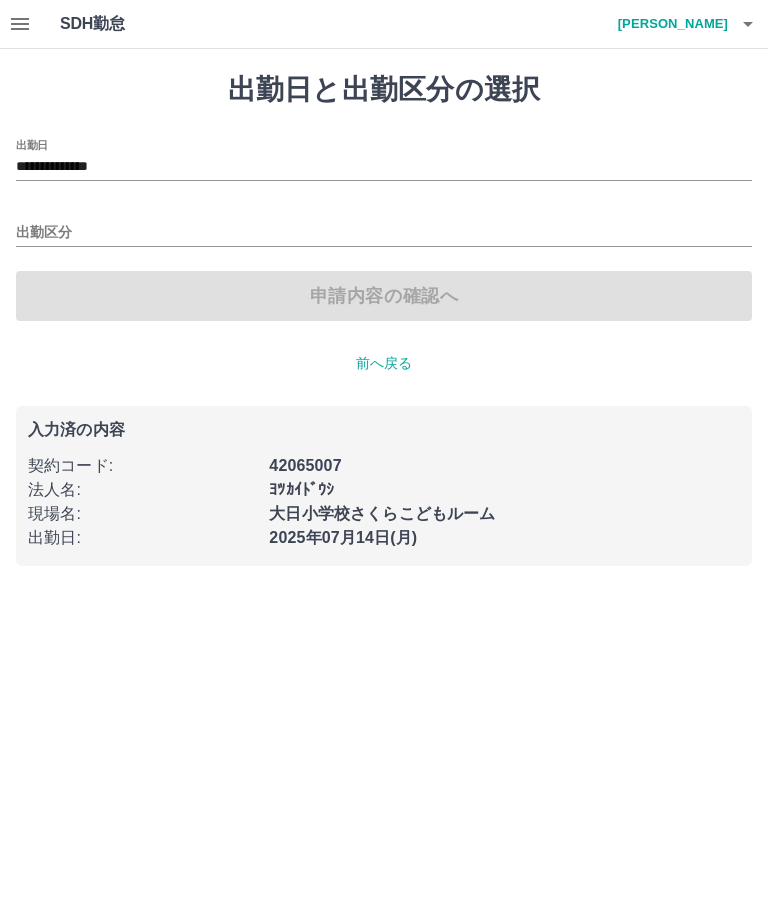 click on "**********" at bounding box center (384, 167) 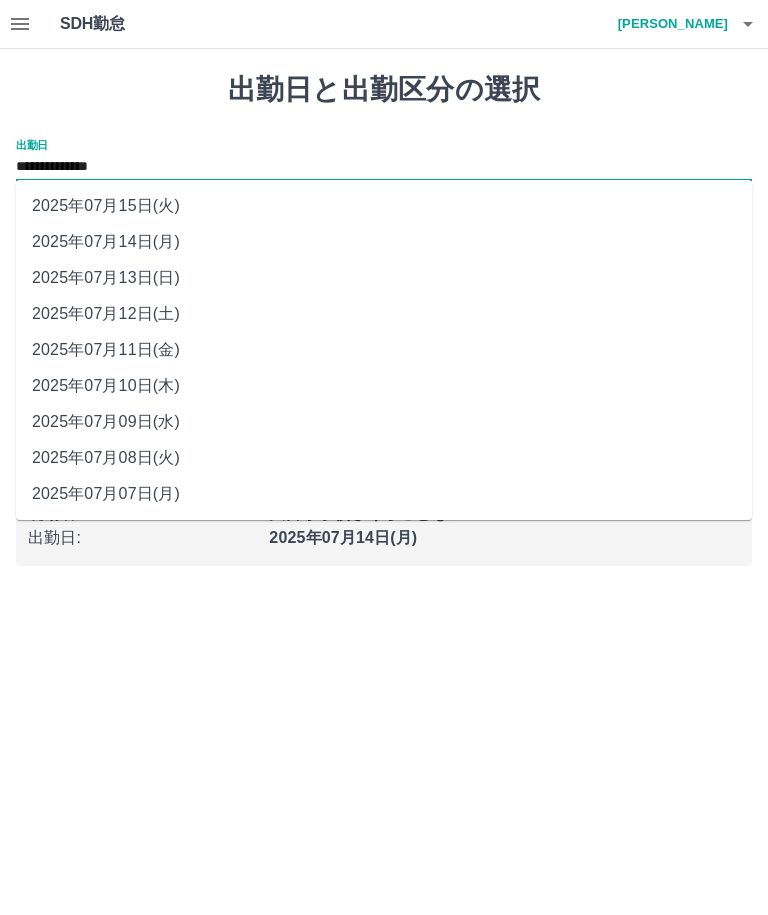 click on "2025年07月12日(土)" at bounding box center [384, 314] 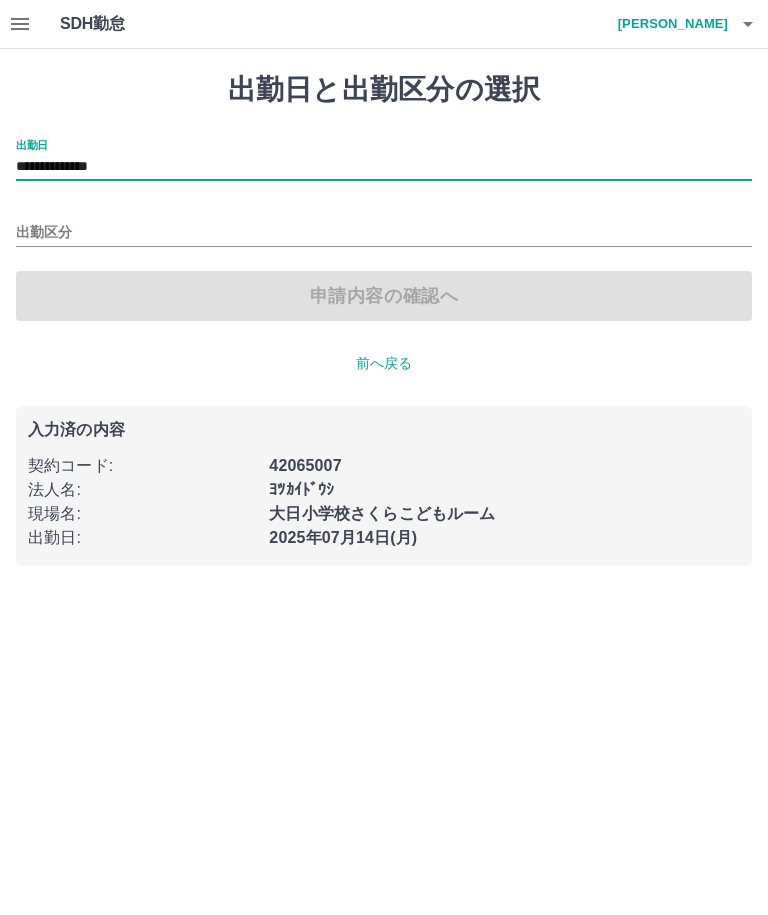 click on "**********" at bounding box center [384, 167] 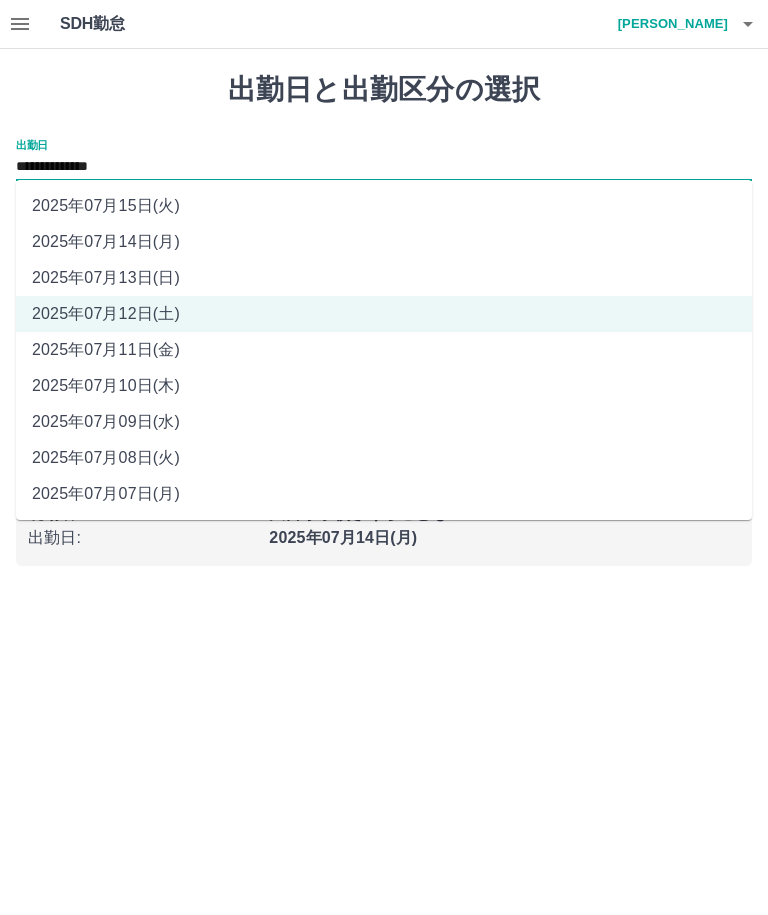 click on "2025年07月14日(月)" at bounding box center (384, 242) 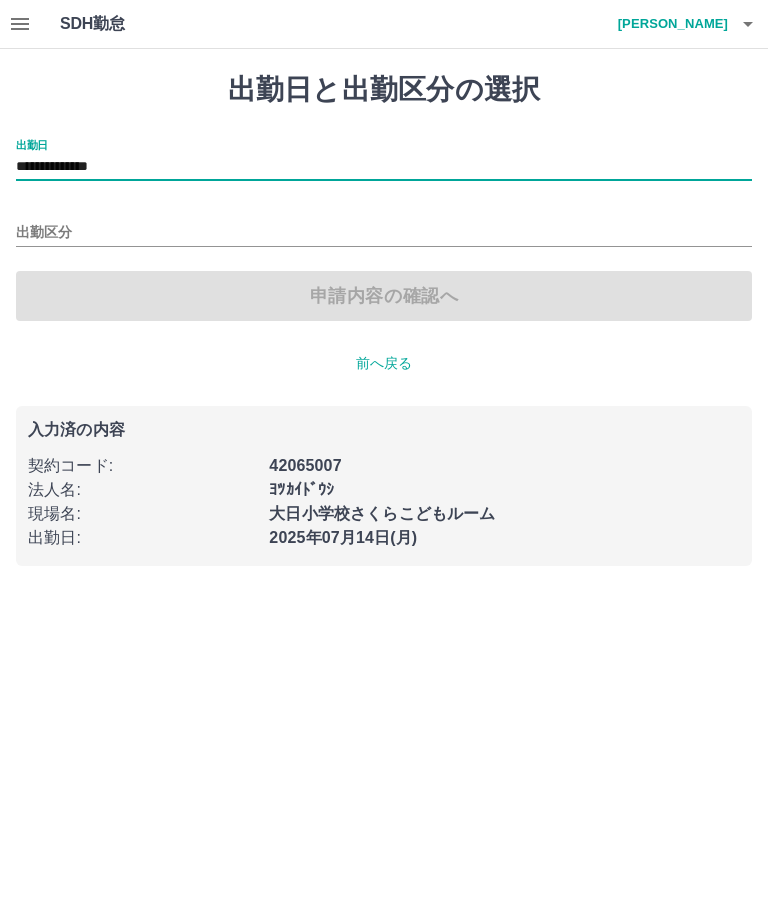 click on "出勤区分" at bounding box center (384, 233) 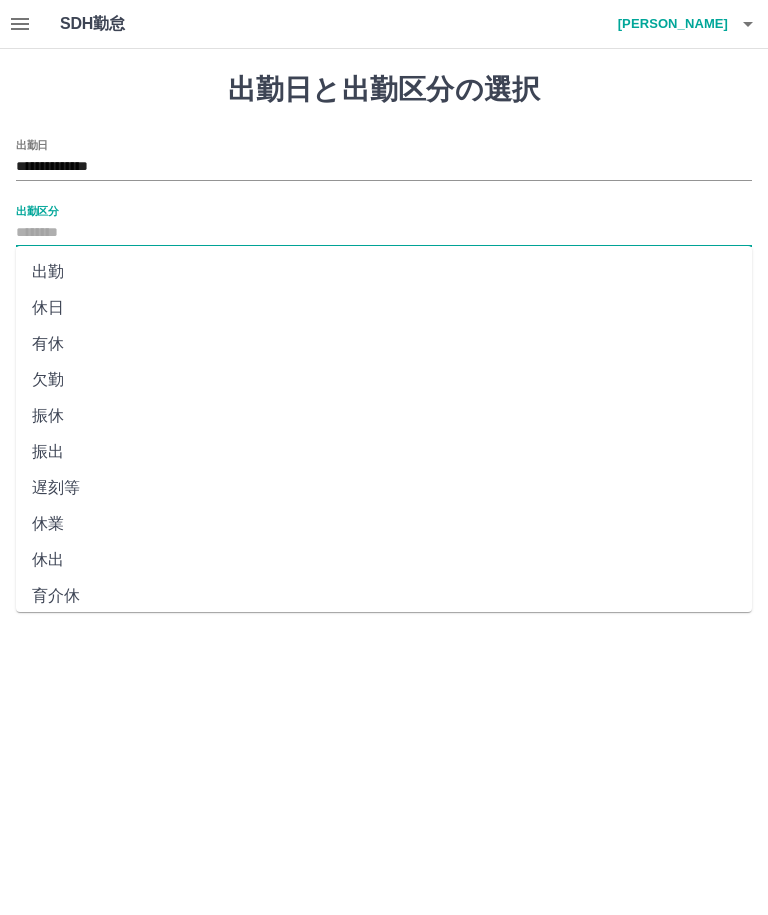 click on "出勤" at bounding box center (384, 272) 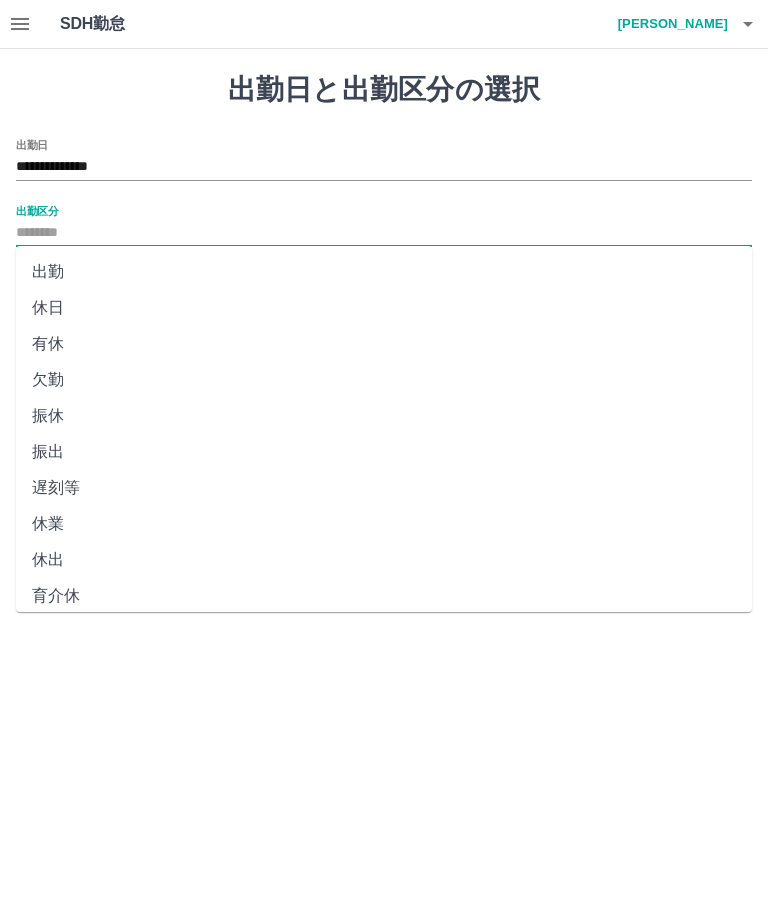 type on "**" 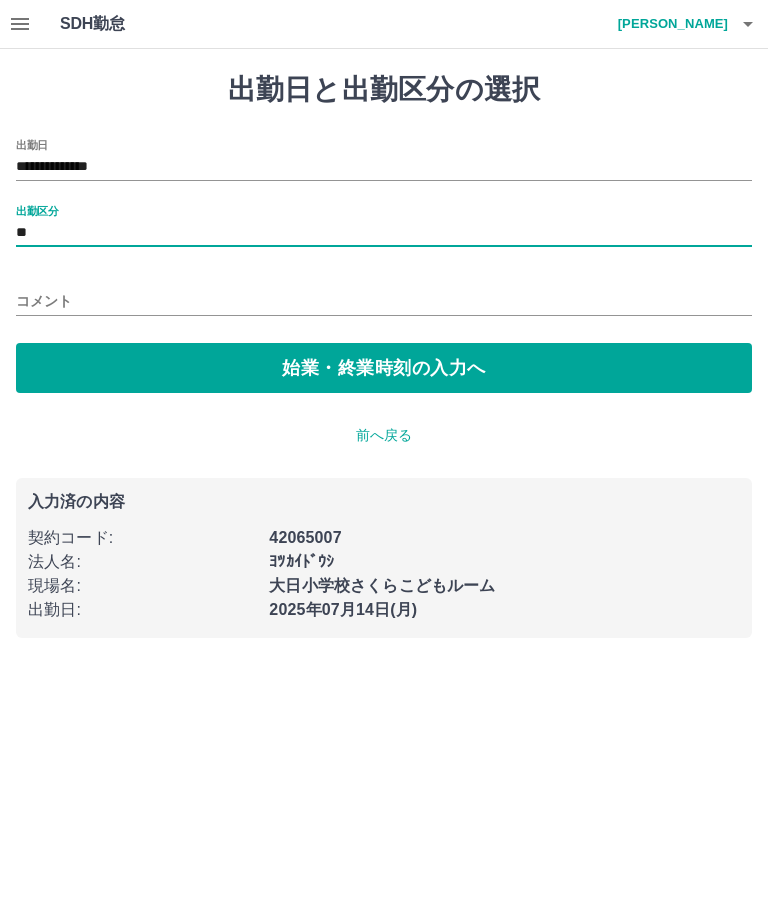click on "始業・終業時刻の入力へ" at bounding box center (384, 368) 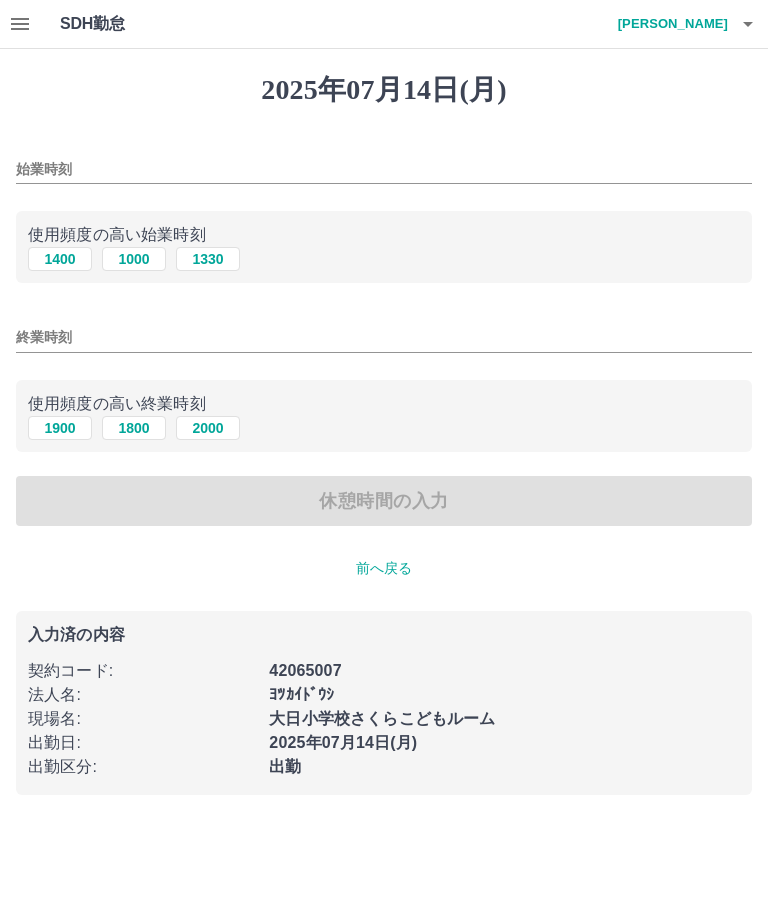 click on "1000" at bounding box center [134, 259] 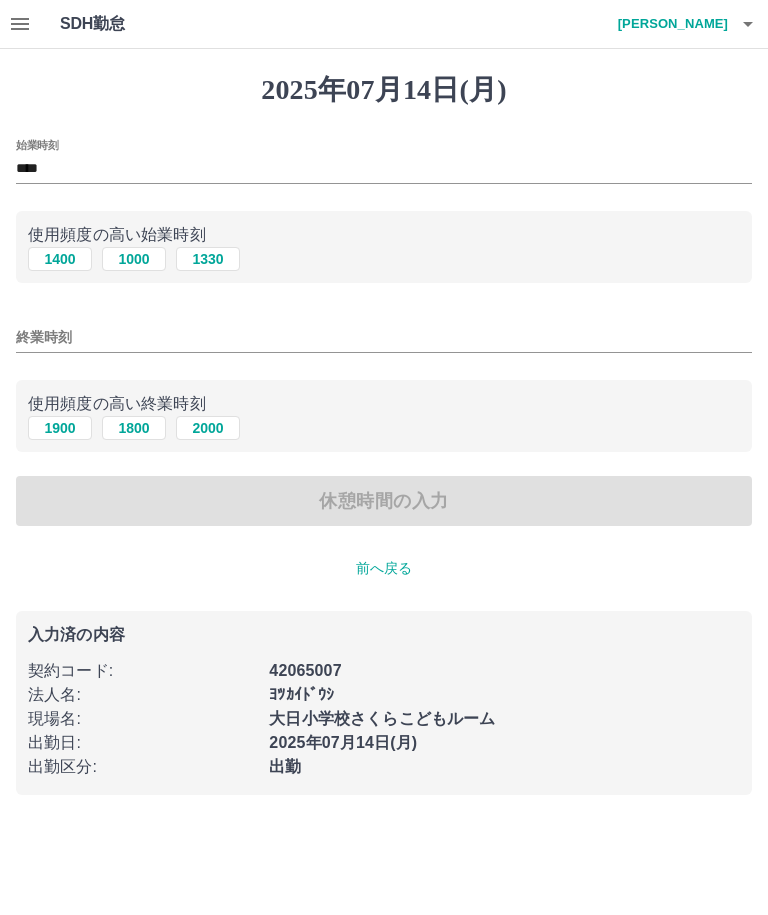 click on "1900" at bounding box center (60, 428) 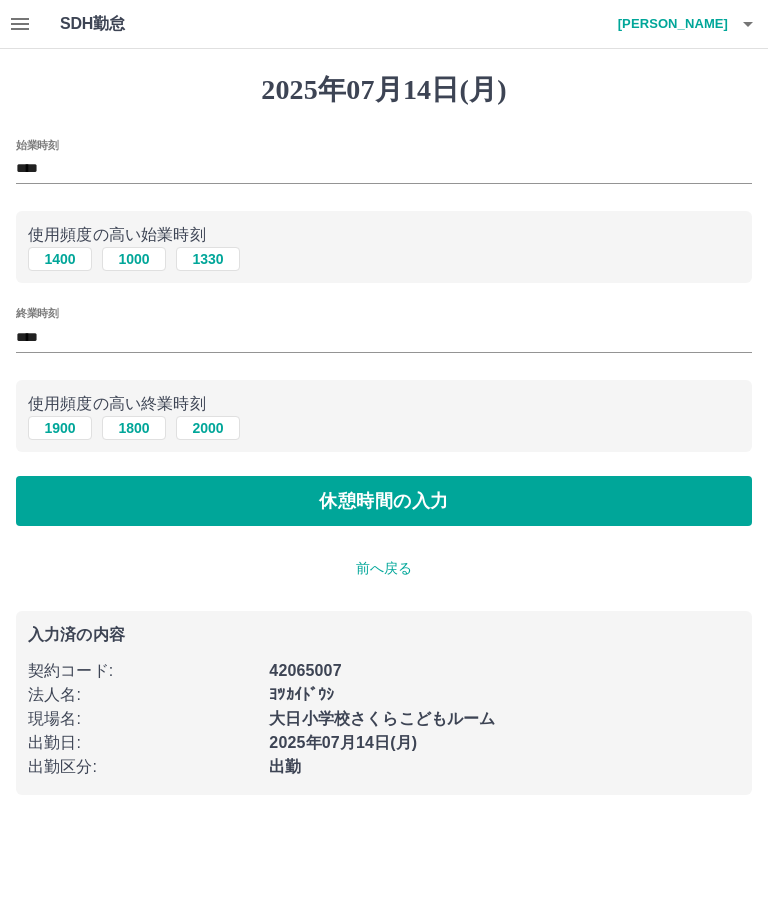click on "休憩時間の入力" at bounding box center (384, 501) 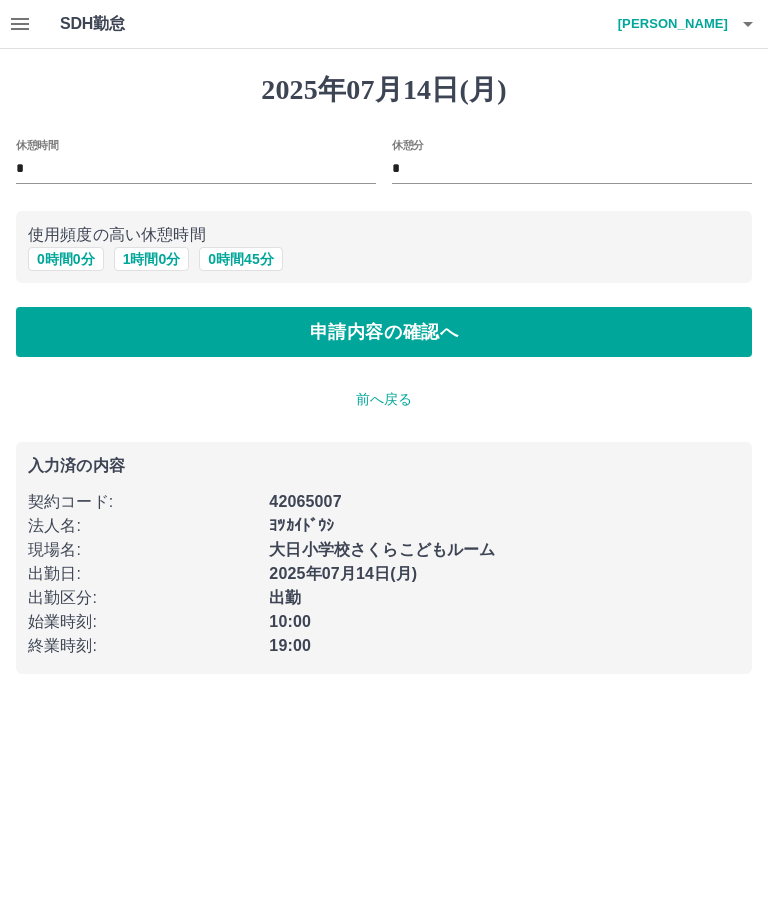 click on "1 時間 0 分" at bounding box center [152, 259] 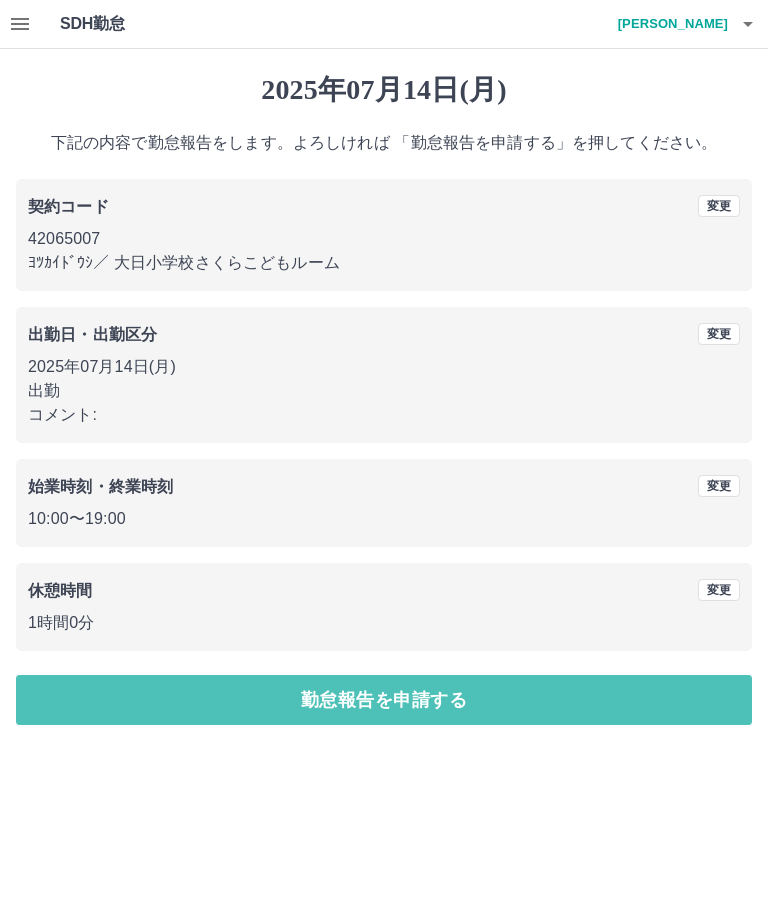 click on "勤怠報告を申請する" at bounding box center (384, 700) 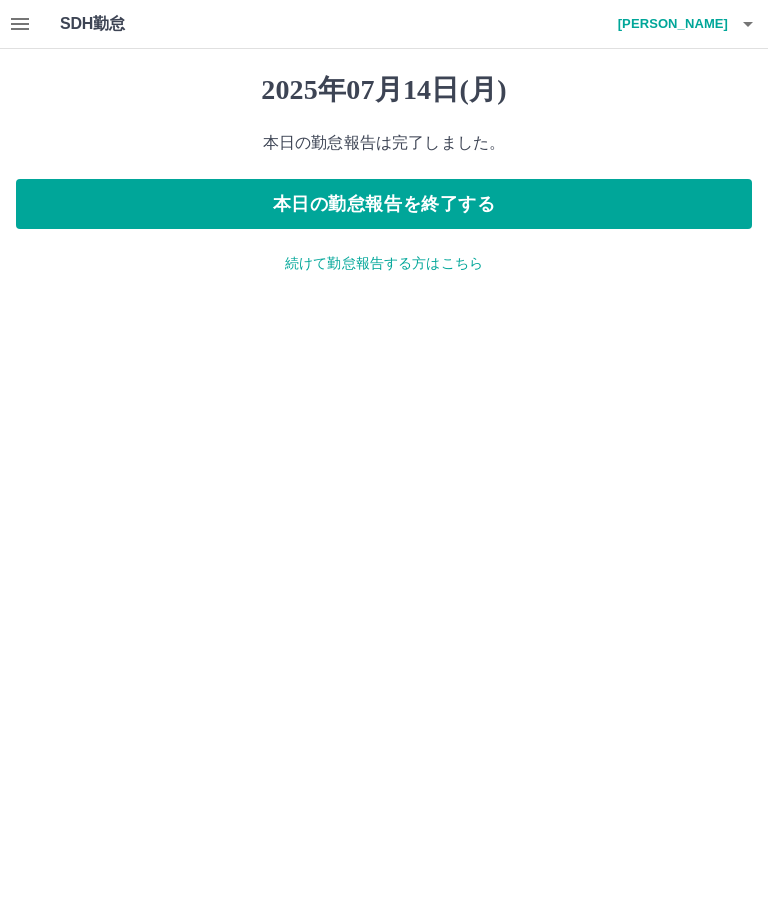 click on "本日の勤怠報告を終了する" at bounding box center [384, 204] 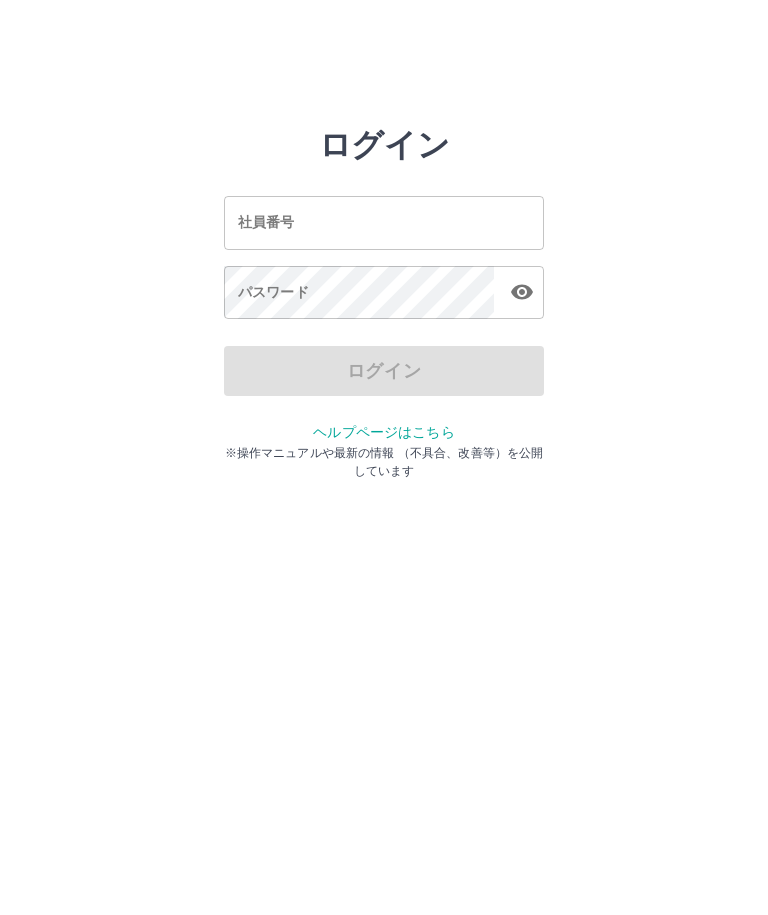 scroll, scrollTop: 0, scrollLeft: 0, axis: both 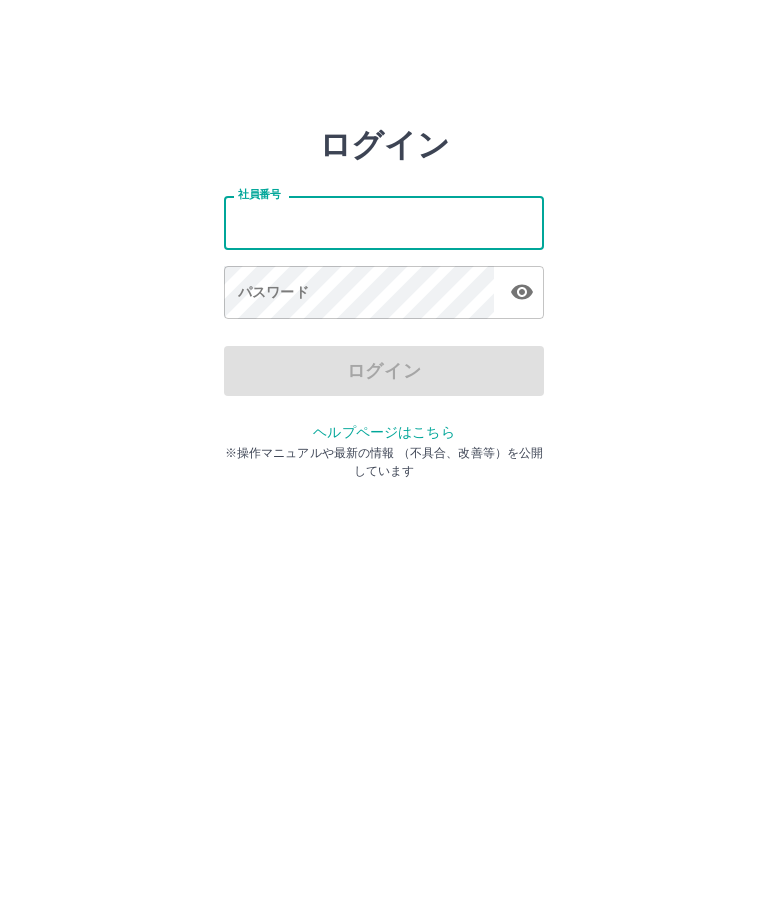 click on "ログイン 社員番号 社員番号 パスワード パスワード ログイン ヘルプページはこちら ※操作マニュアルや最新の情報 （不具合、改善等）を公開しています" at bounding box center (384, 223) 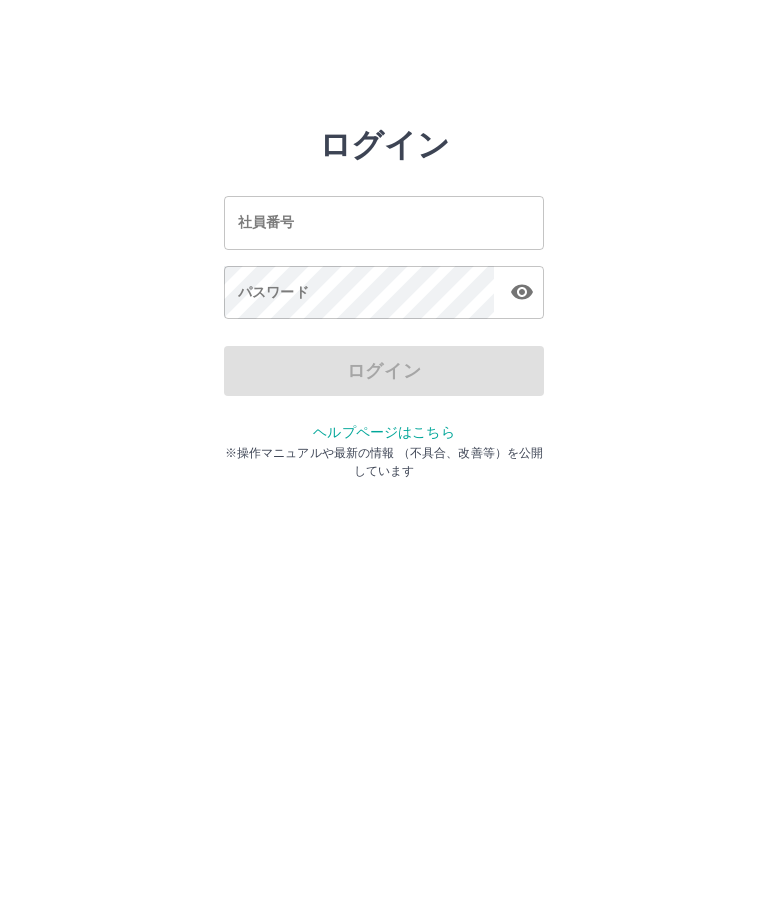 click on "社員番号" at bounding box center (384, 222) 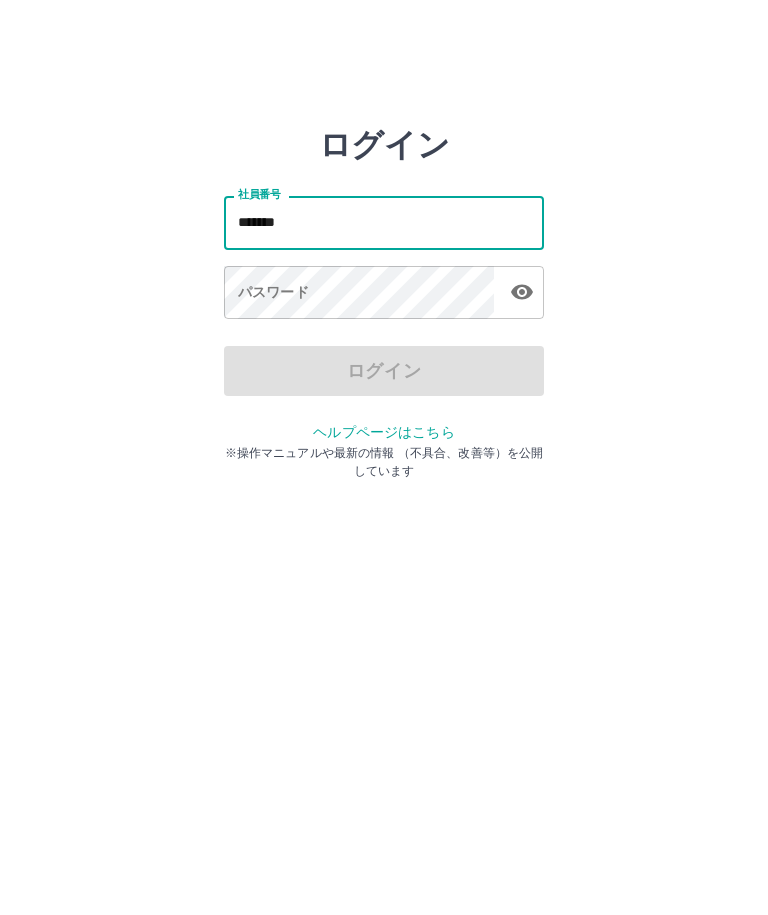 type on "*******" 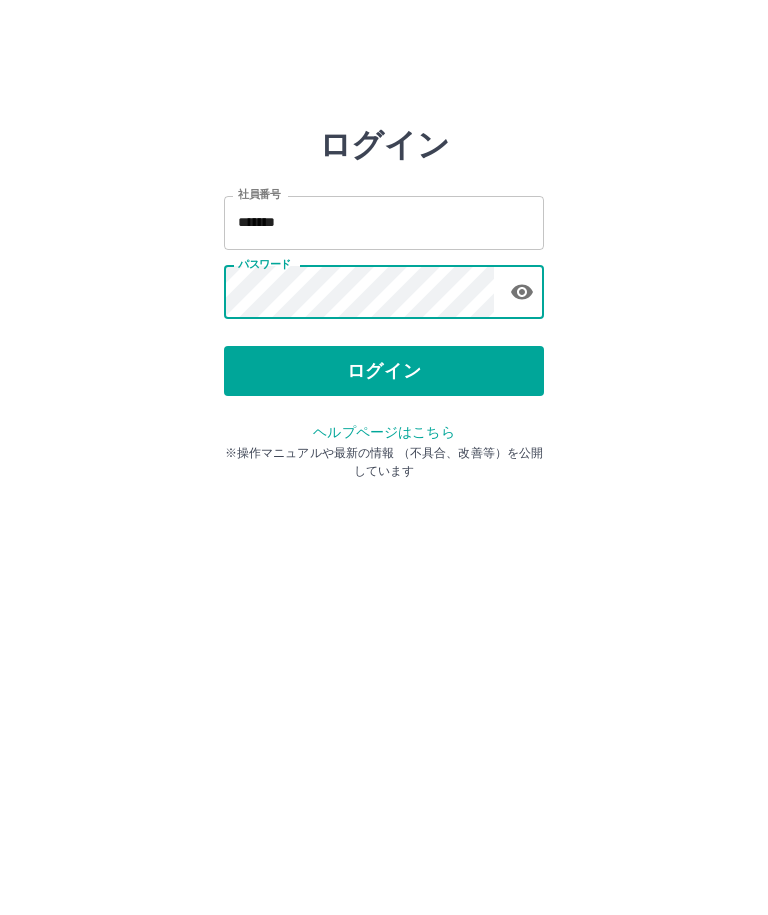 click on "ログイン" at bounding box center [384, 371] 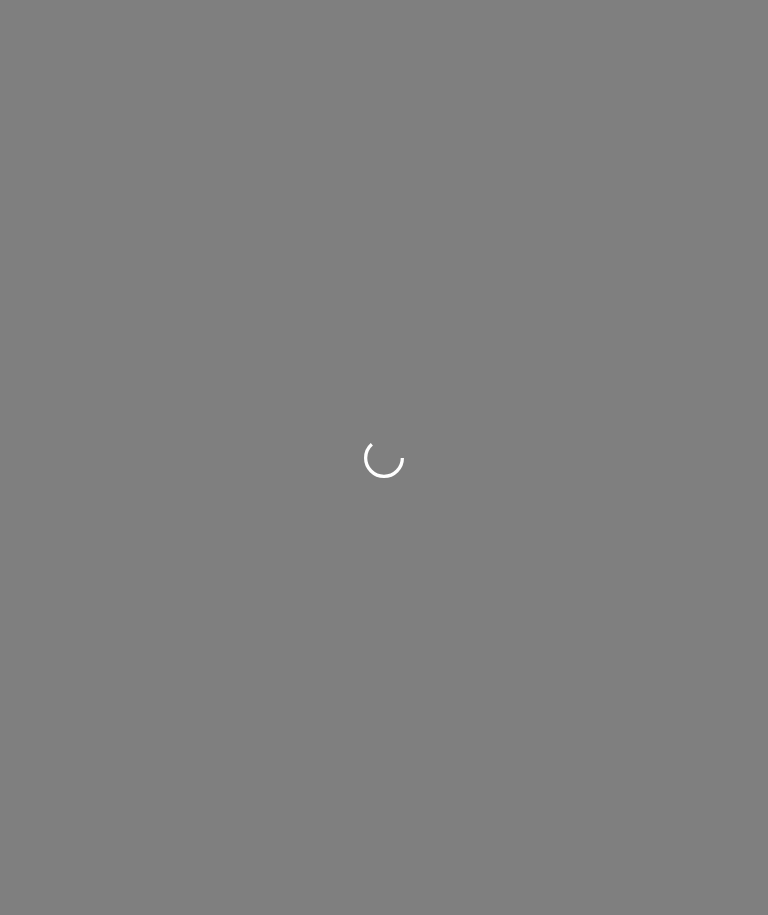 scroll, scrollTop: 0, scrollLeft: 0, axis: both 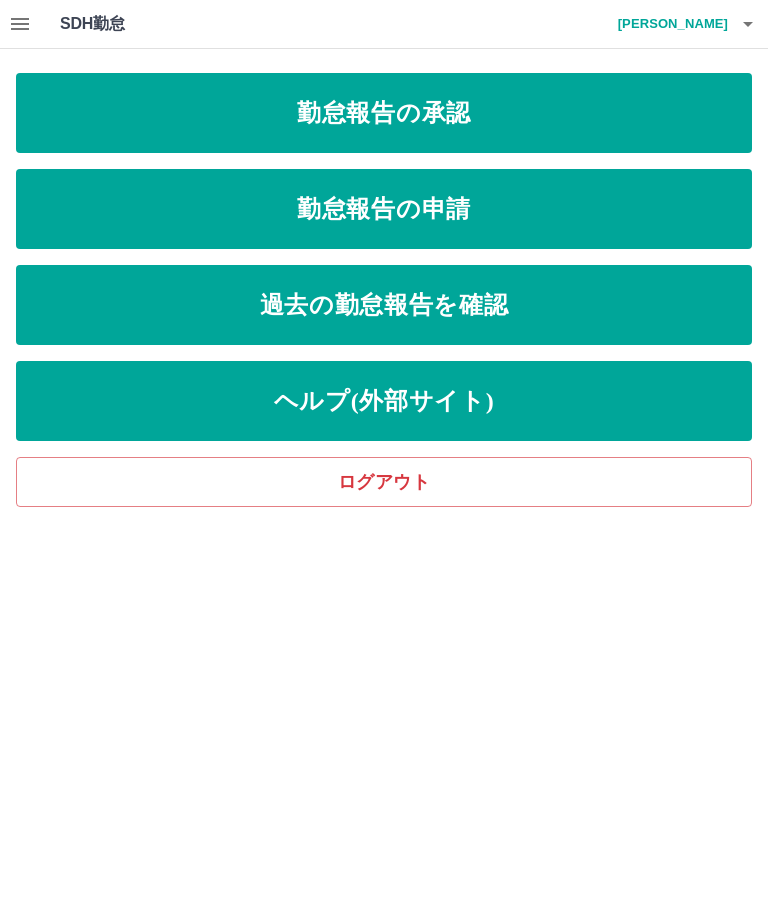 click on "勤怠報告の申請" at bounding box center [384, 209] 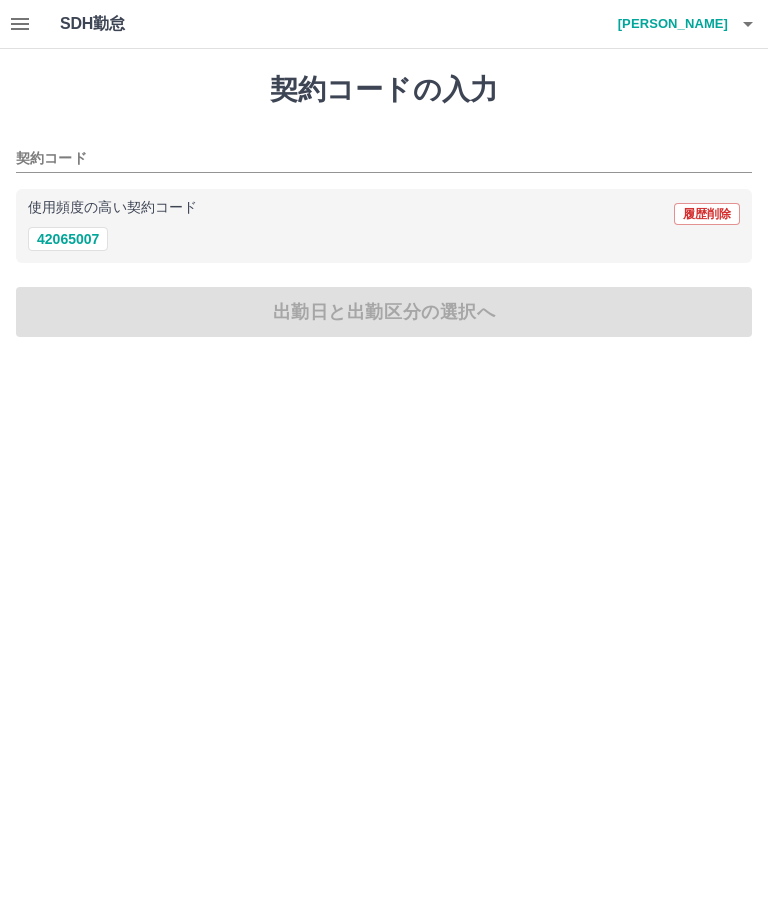 click on "42065007" at bounding box center (68, 239) 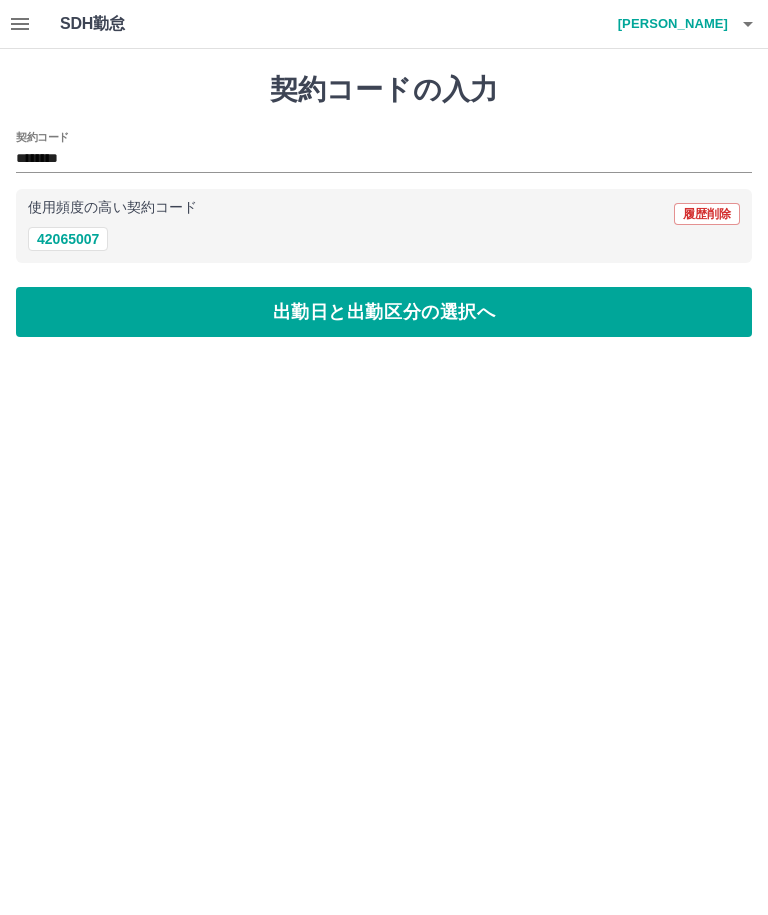 click on "出勤日と出勤区分の選択へ" at bounding box center [384, 312] 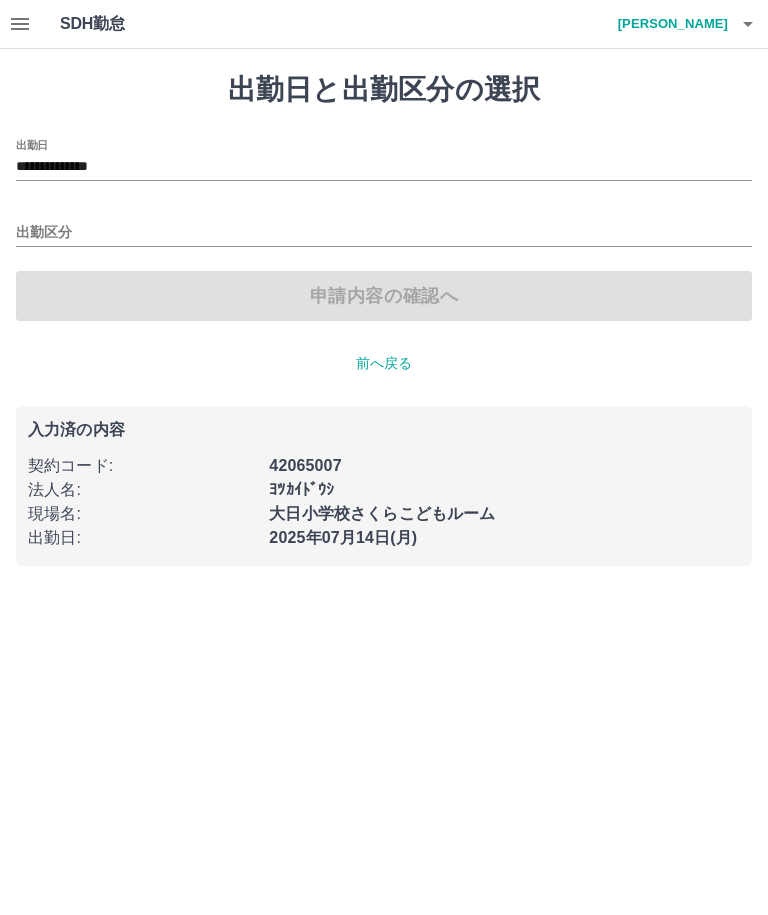 click on "出勤区分" at bounding box center (384, 233) 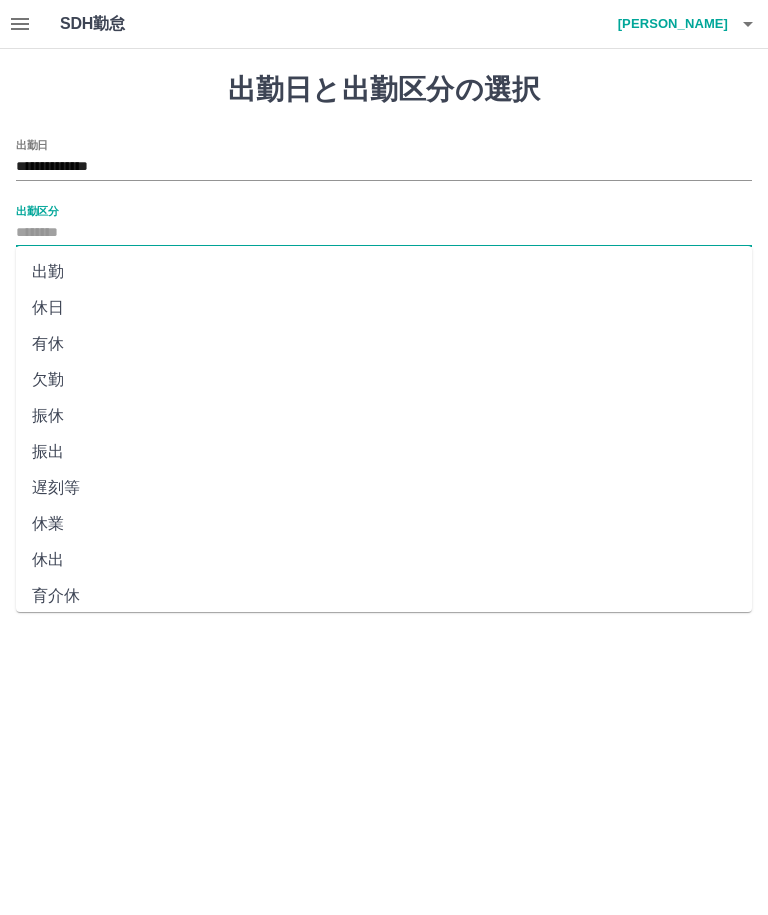 click on "出勤" at bounding box center [384, 272] 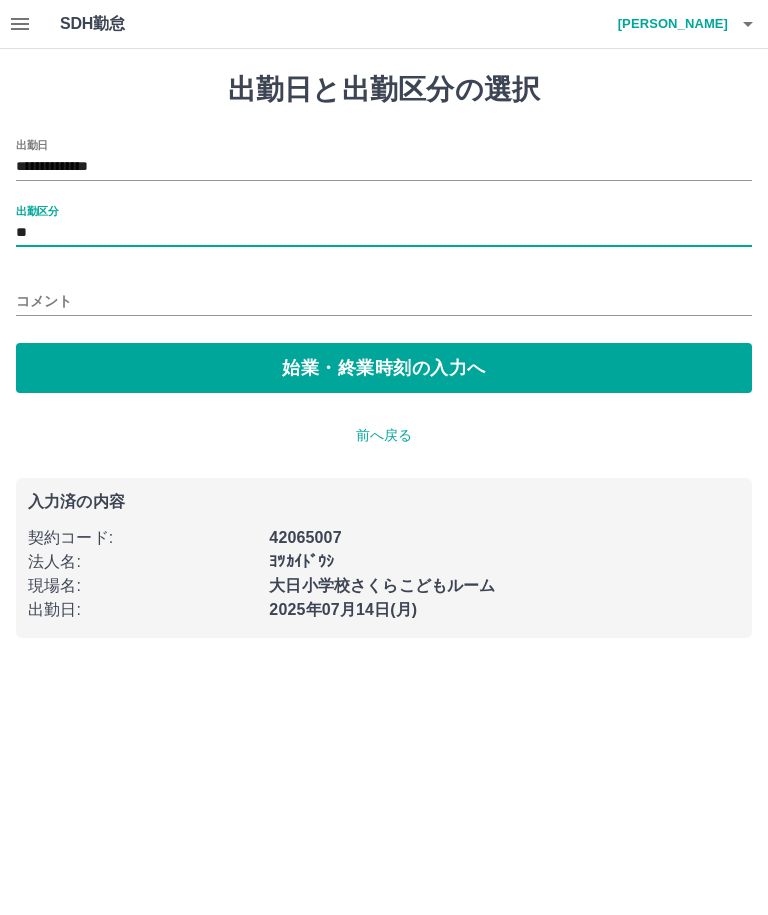 click on "始業・終業時刻の入力へ" at bounding box center [384, 368] 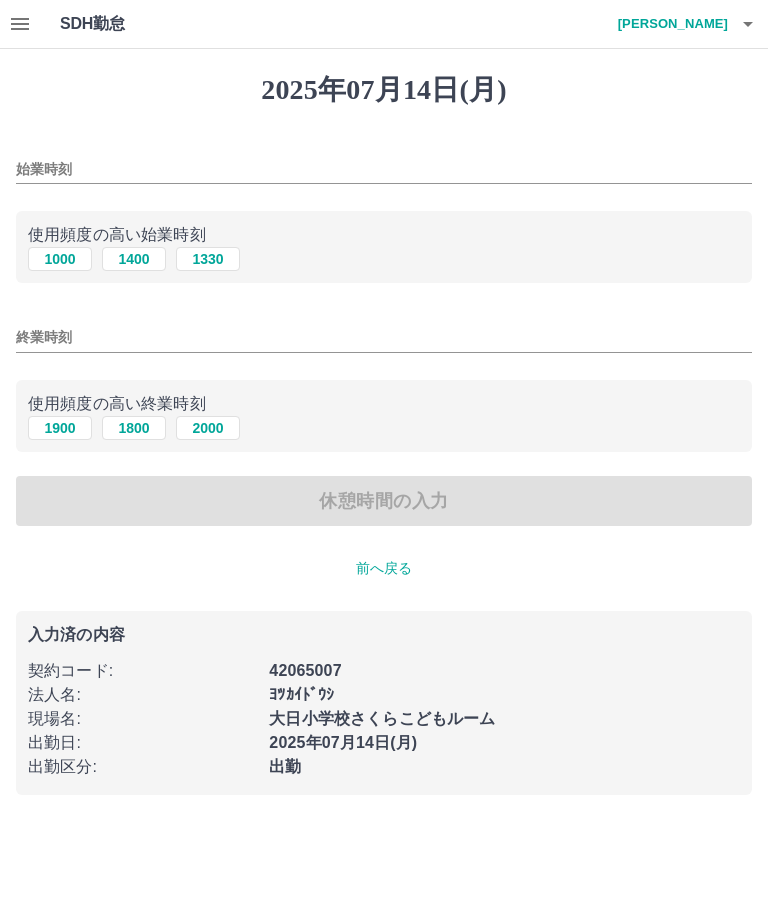 click on "1000" at bounding box center [60, 259] 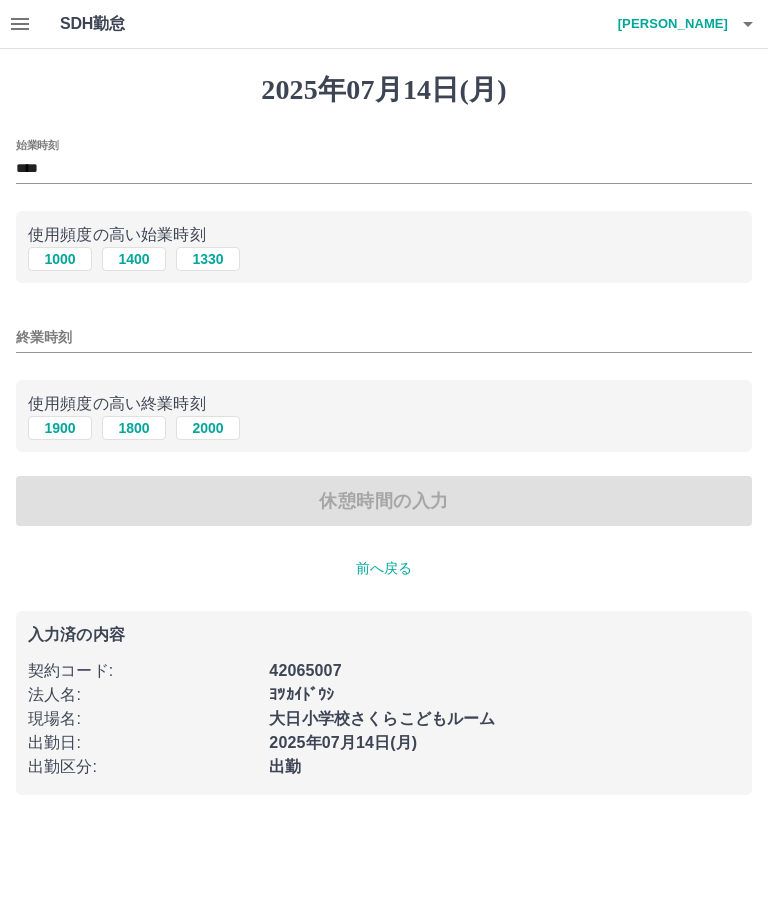 click on "1900" at bounding box center [60, 428] 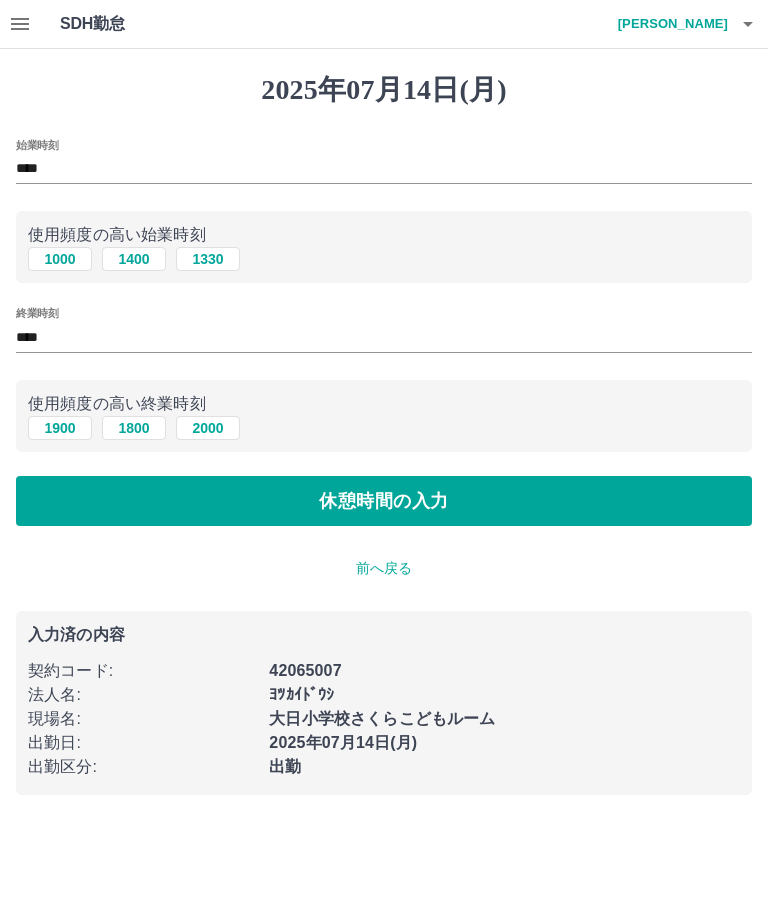 click on "休憩時間の入力" at bounding box center (384, 501) 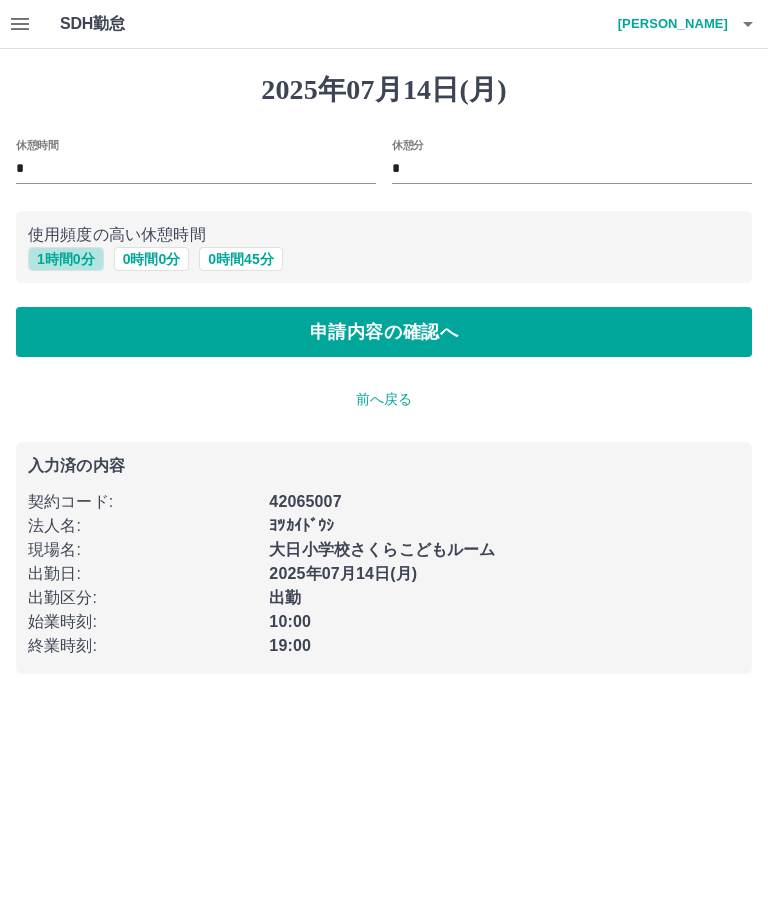 click on "1 時間 0 分" at bounding box center (66, 259) 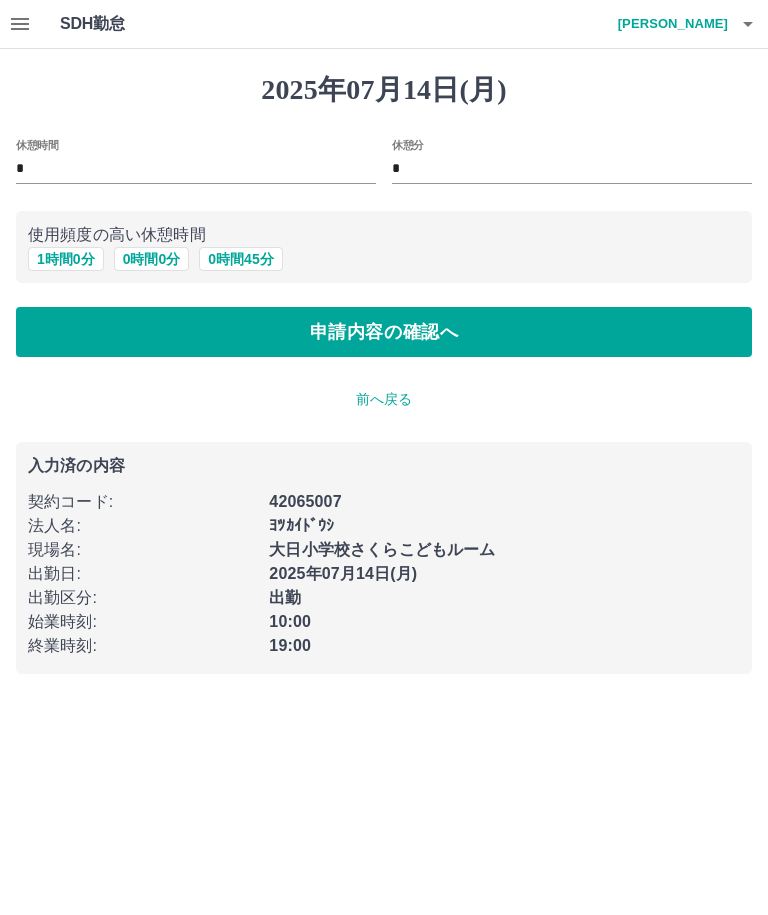 click on "申請内容の確認へ" at bounding box center (384, 332) 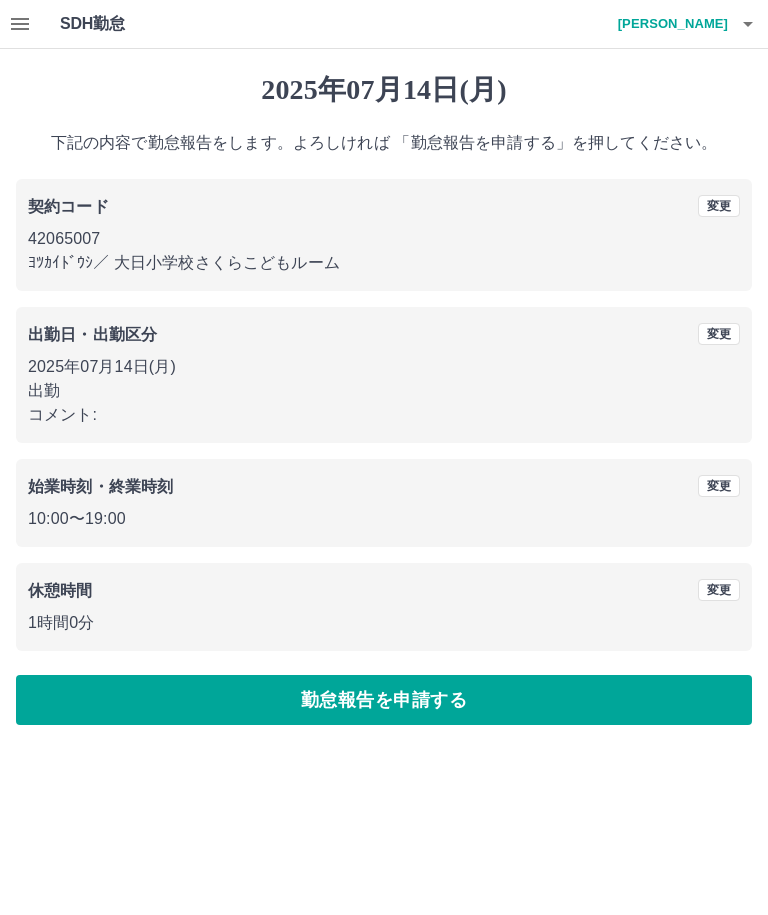 click on "勤怠報告を申請する" at bounding box center [384, 700] 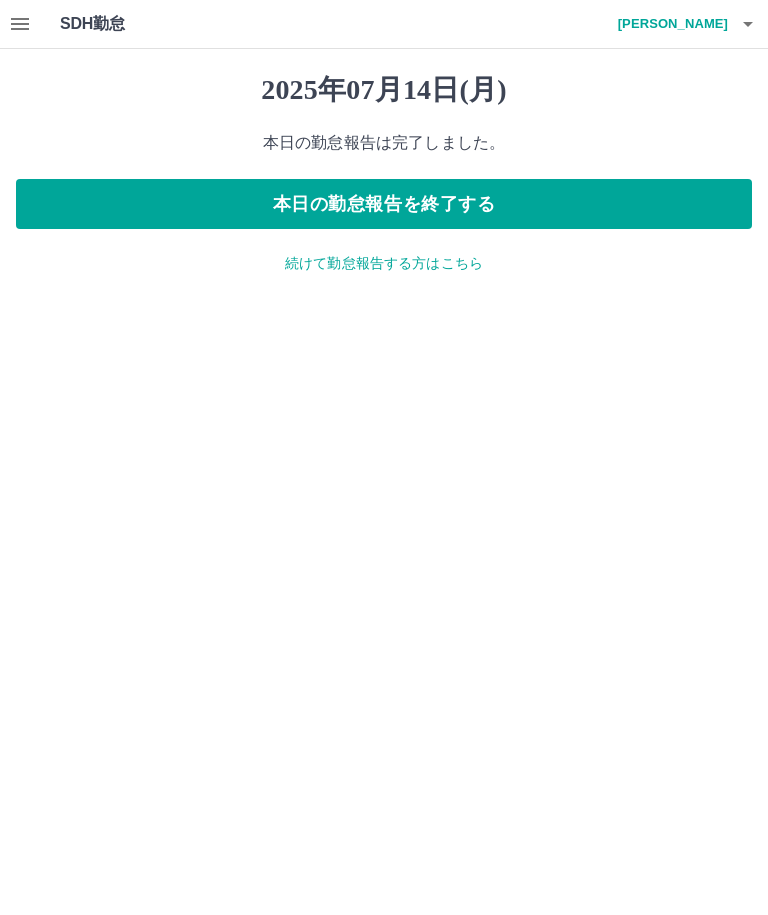 click on "続けて勤怠報告する方はこちら" at bounding box center (384, 263) 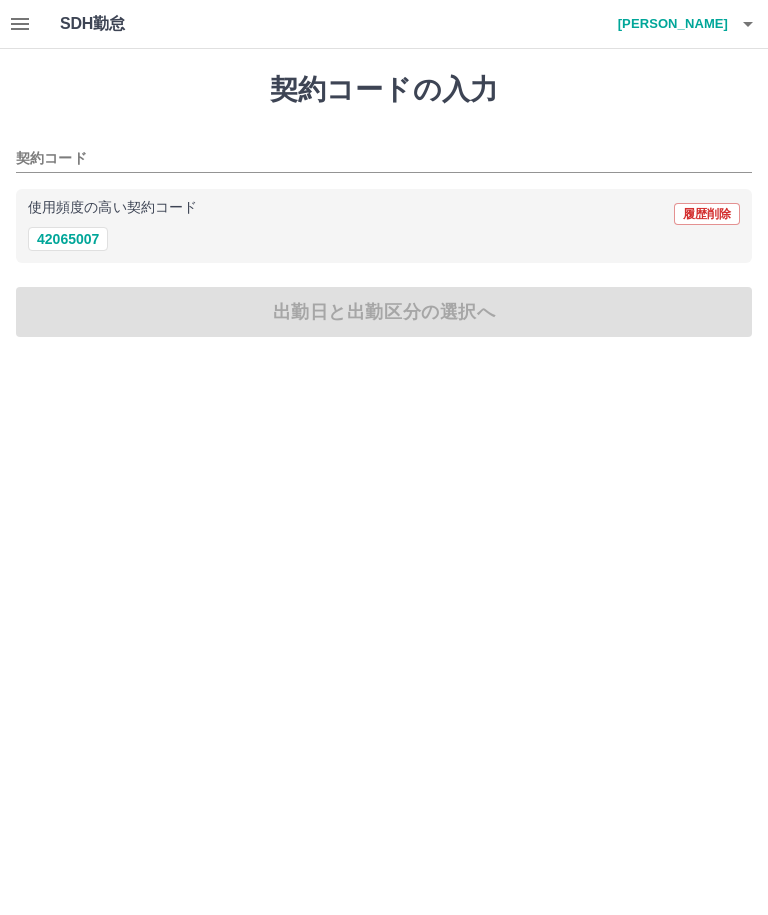 click on "使用頻度の高い契約コード 履歴削除" at bounding box center (384, 214) 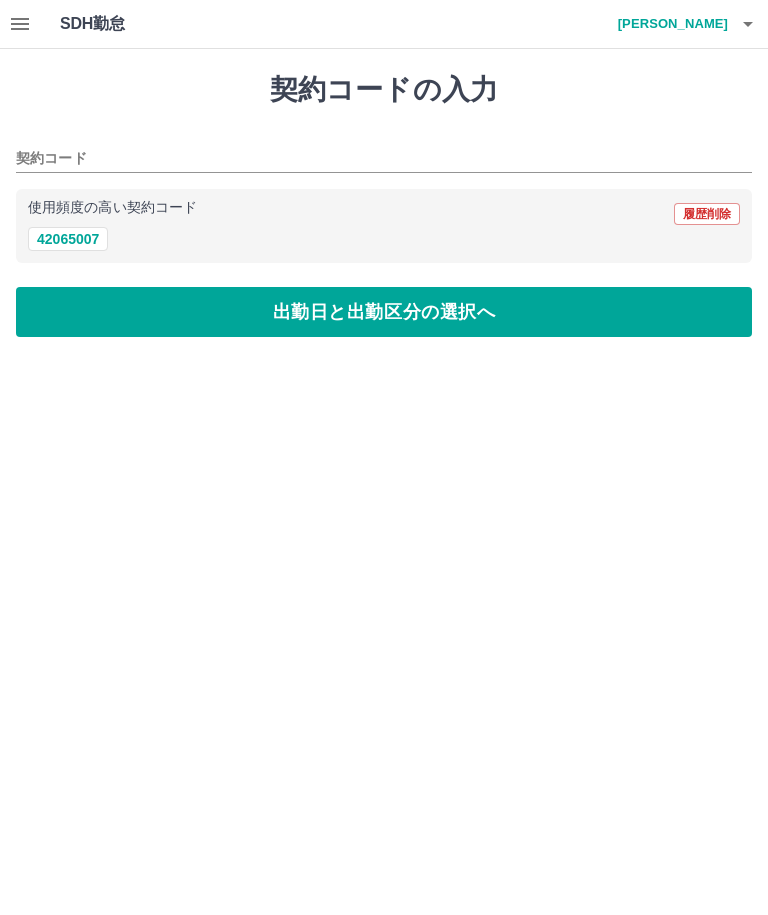 type on "********" 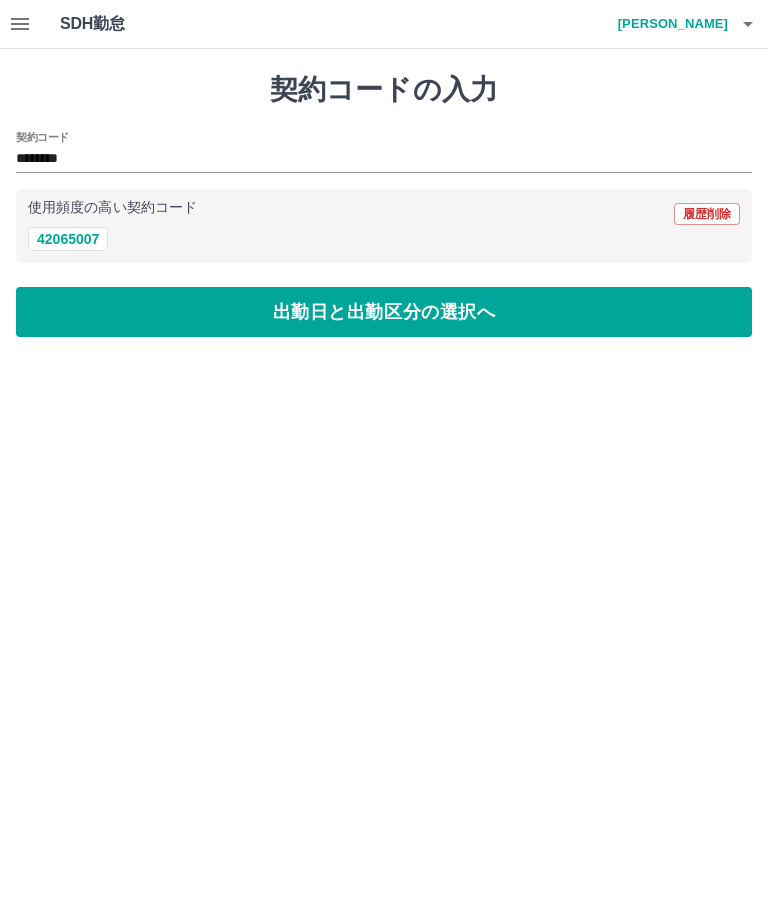 click on "出勤日と出勤区分の選択へ" at bounding box center (384, 312) 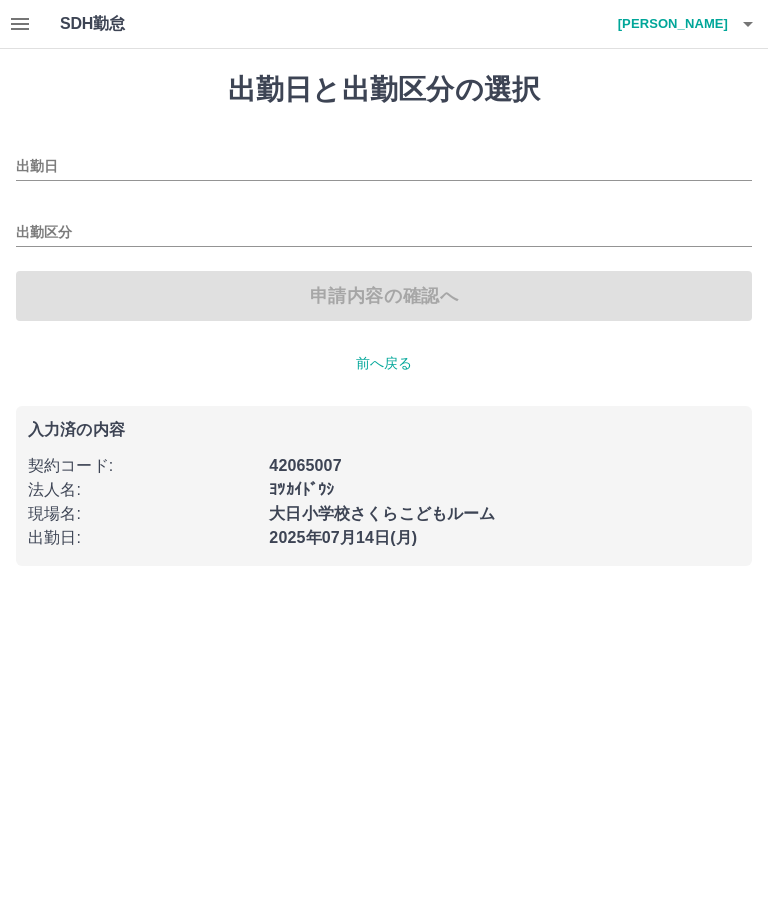 type on "**********" 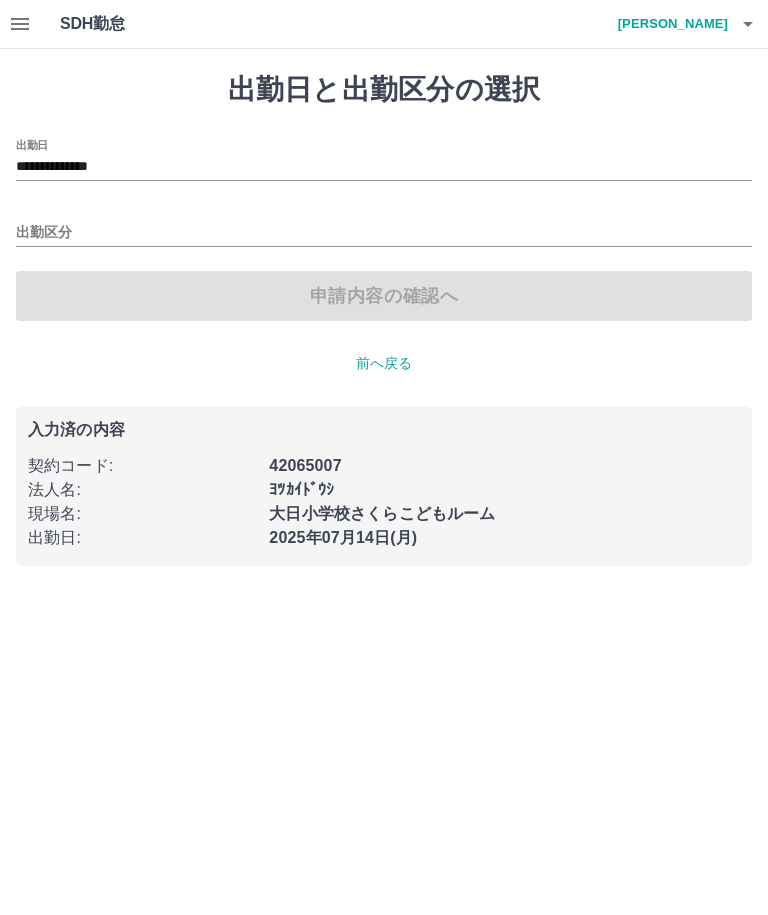 click on "出勤区分" at bounding box center (384, 226) 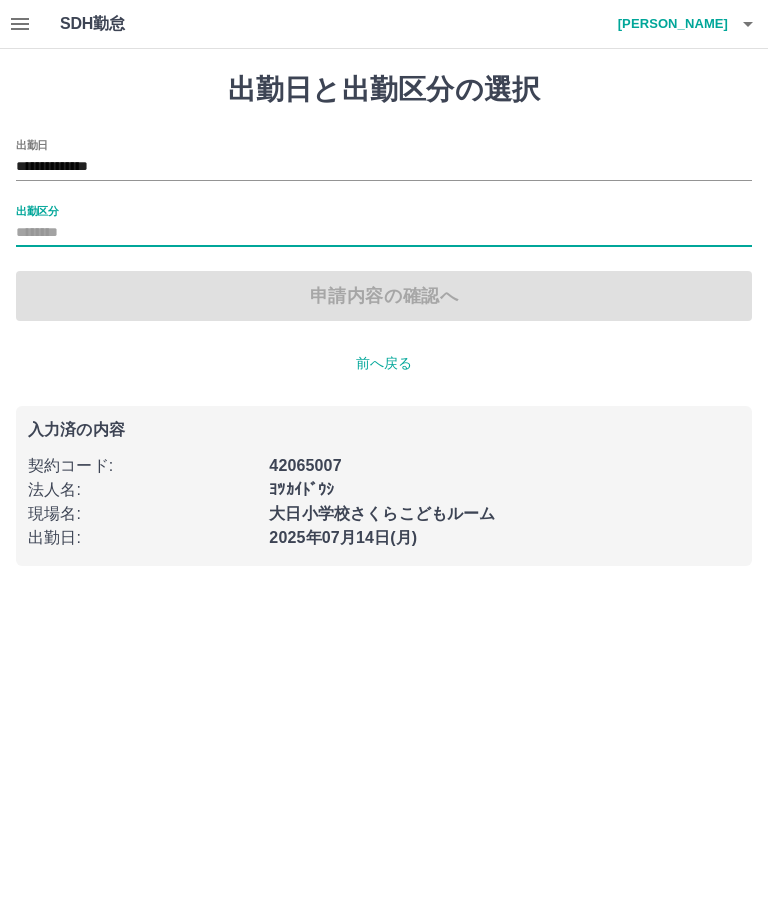 click on "出勤区分" at bounding box center [384, 233] 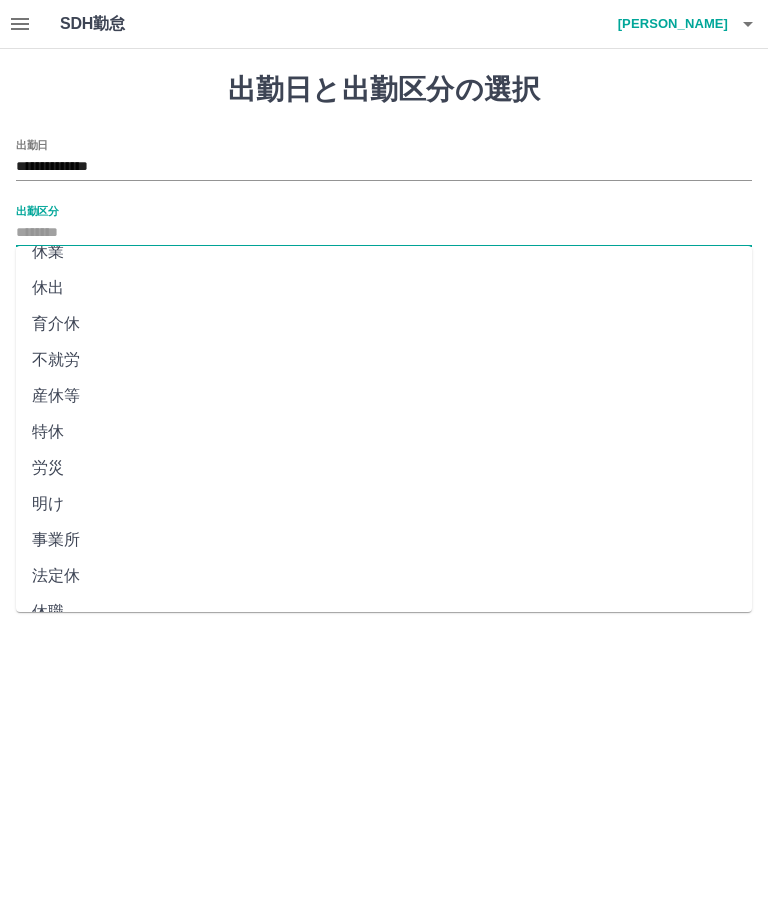 scroll, scrollTop: 271, scrollLeft: 0, axis: vertical 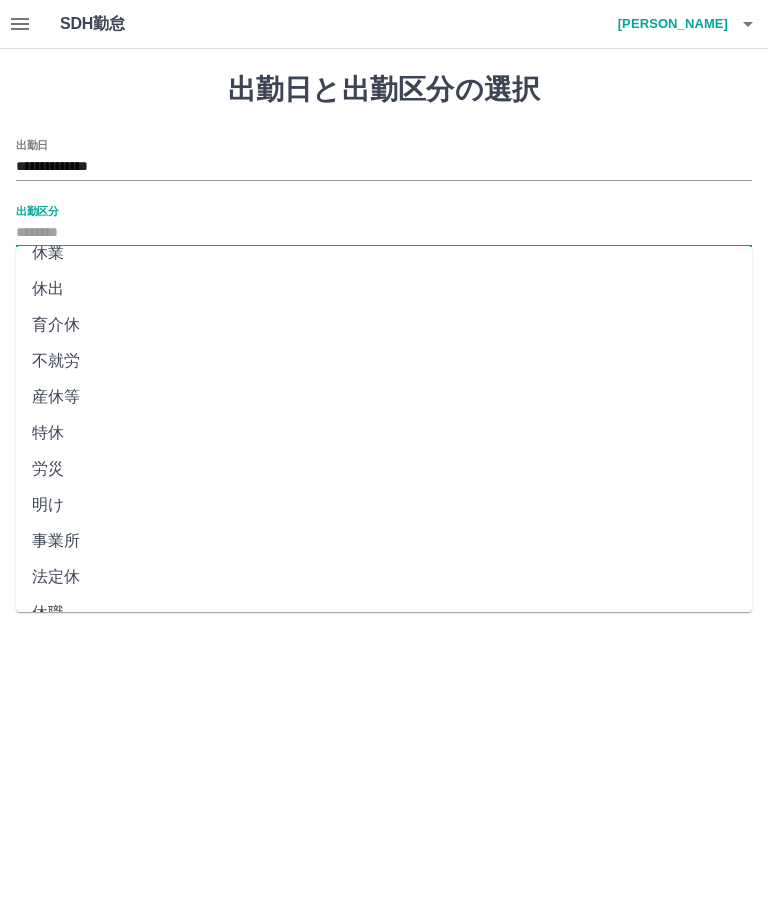 click on "法定休" at bounding box center [384, 577] 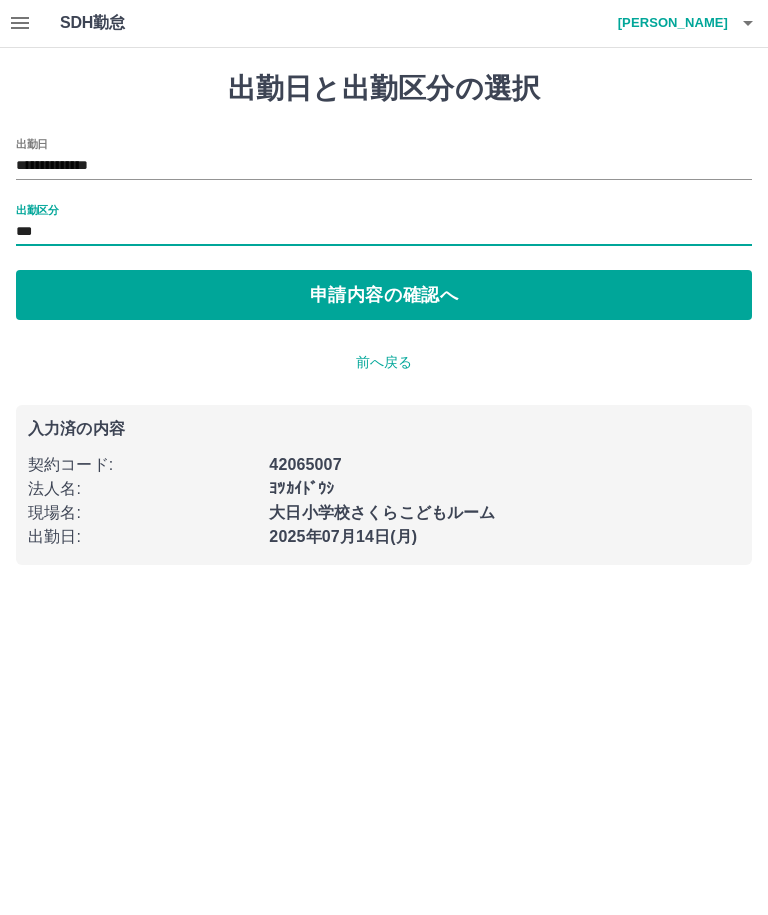 click on "**********" at bounding box center [384, 167] 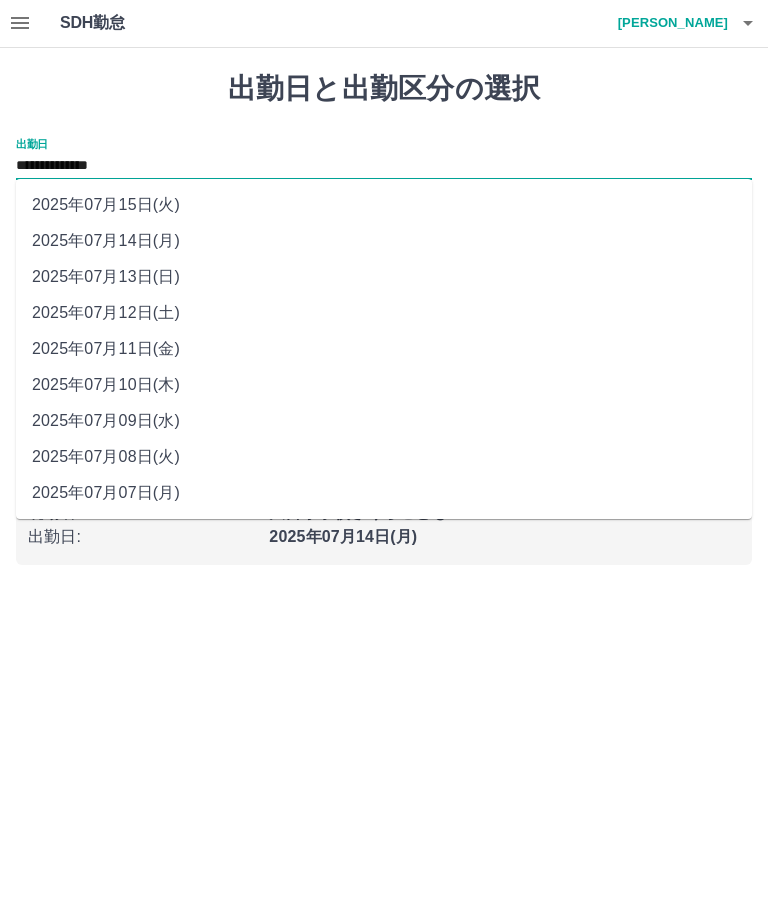 click on "2025年07月13日(日)" at bounding box center (384, 278) 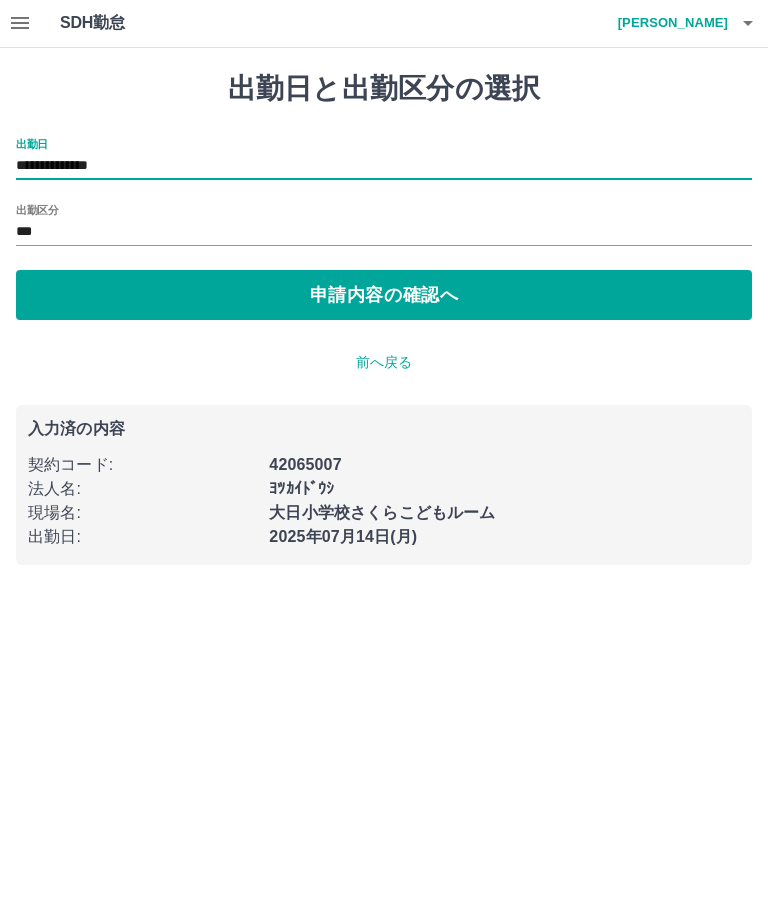 click on "申請内容の確認へ" at bounding box center (384, 296) 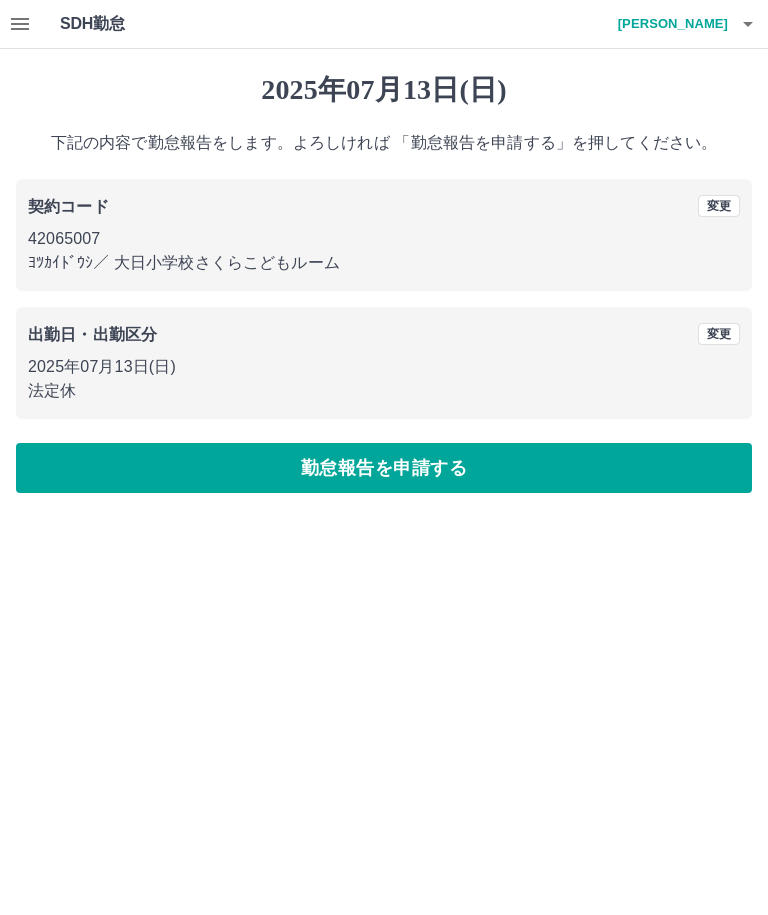 click on "勤怠報告を申請する" at bounding box center (384, 468) 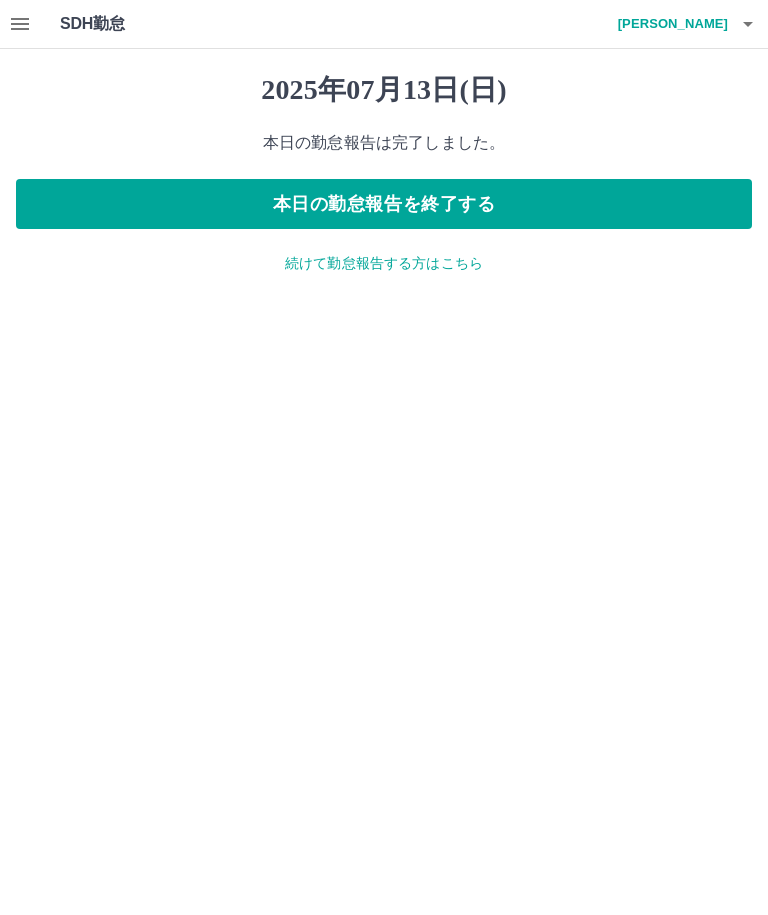 click on "続けて勤怠報告する方はこちら" at bounding box center (384, 263) 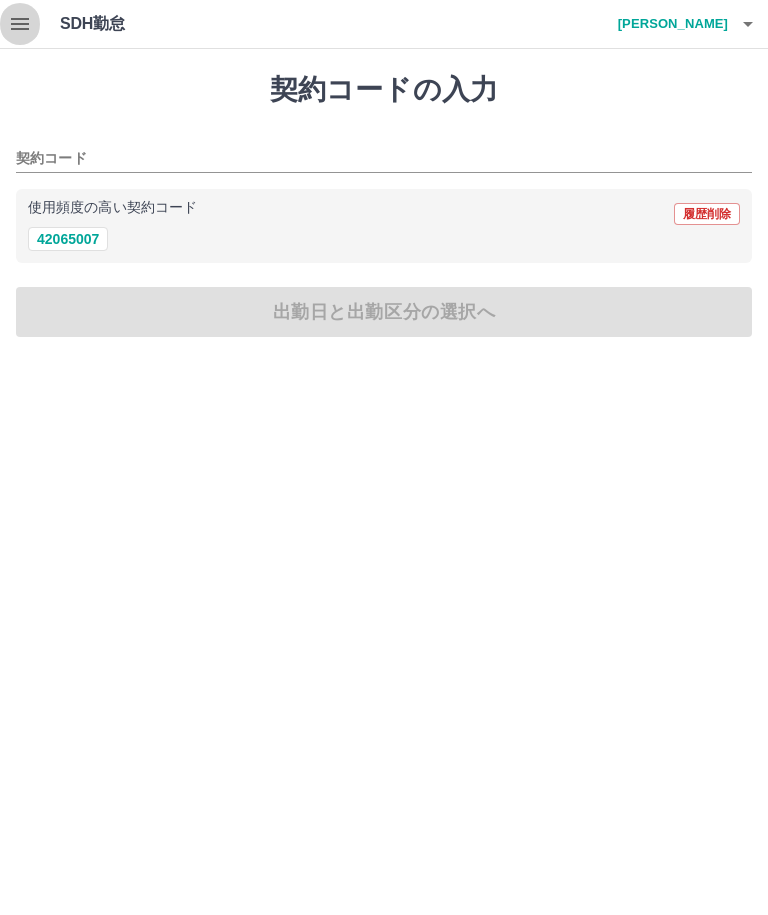 click at bounding box center (20, 24) 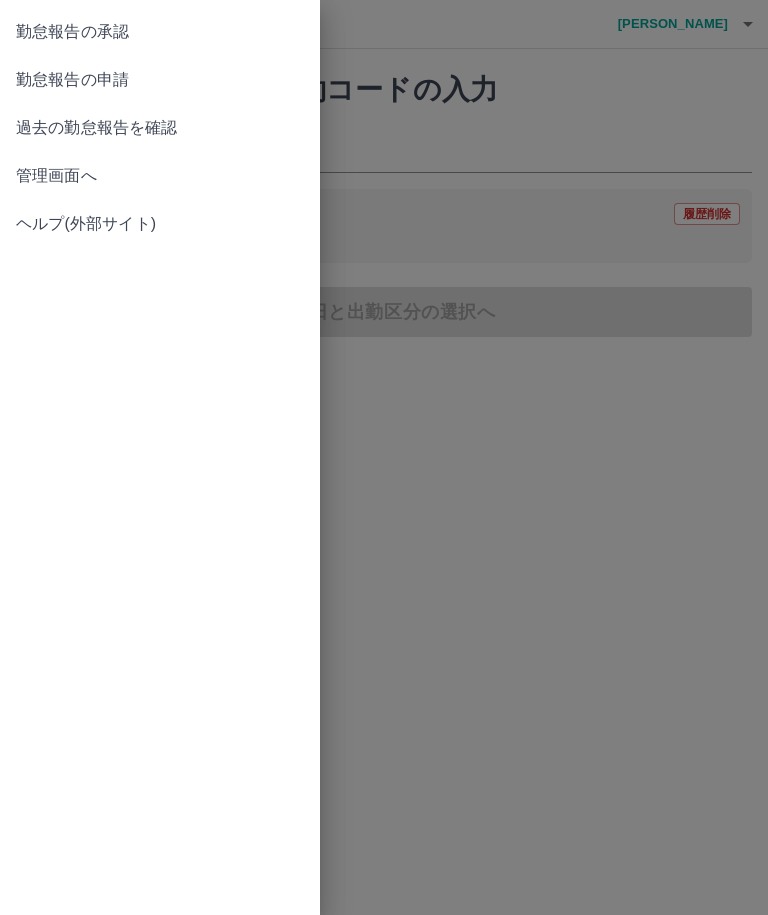 click on "勤怠報告の承認" at bounding box center [160, 32] 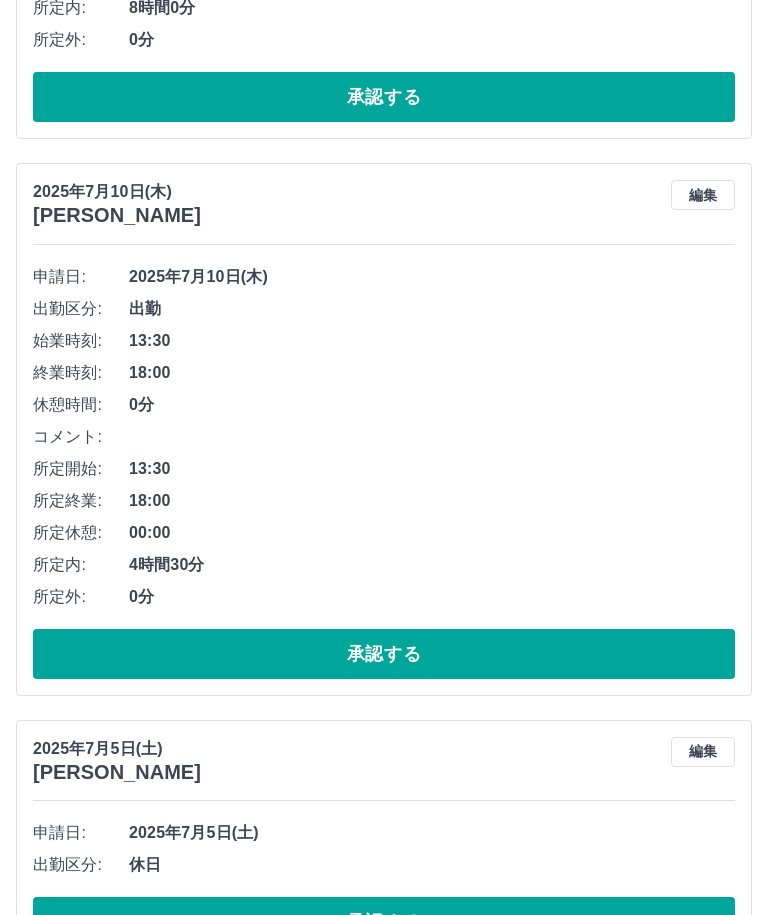 scroll, scrollTop: 4463, scrollLeft: 0, axis: vertical 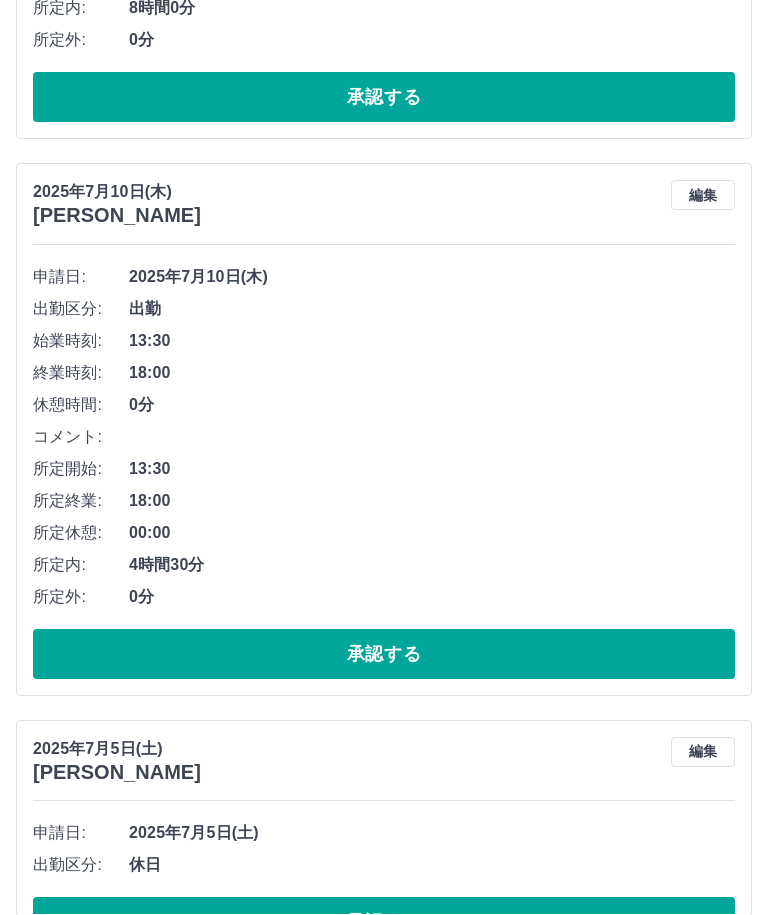 click on "承認する" at bounding box center [384, 923] 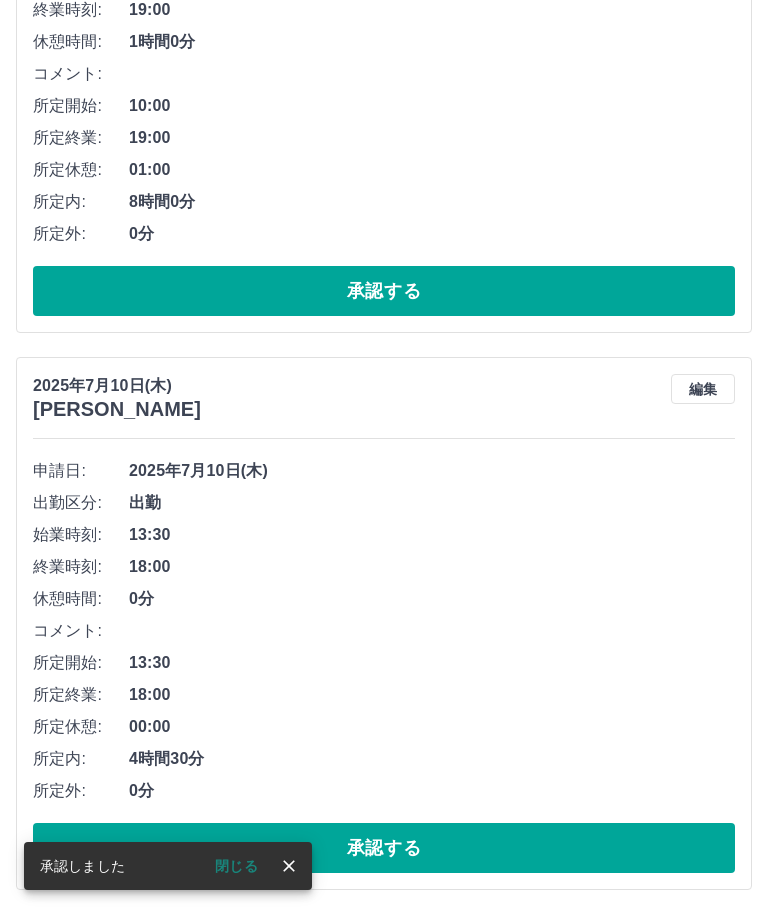 scroll, scrollTop: 4195, scrollLeft: 0, axis: vertical 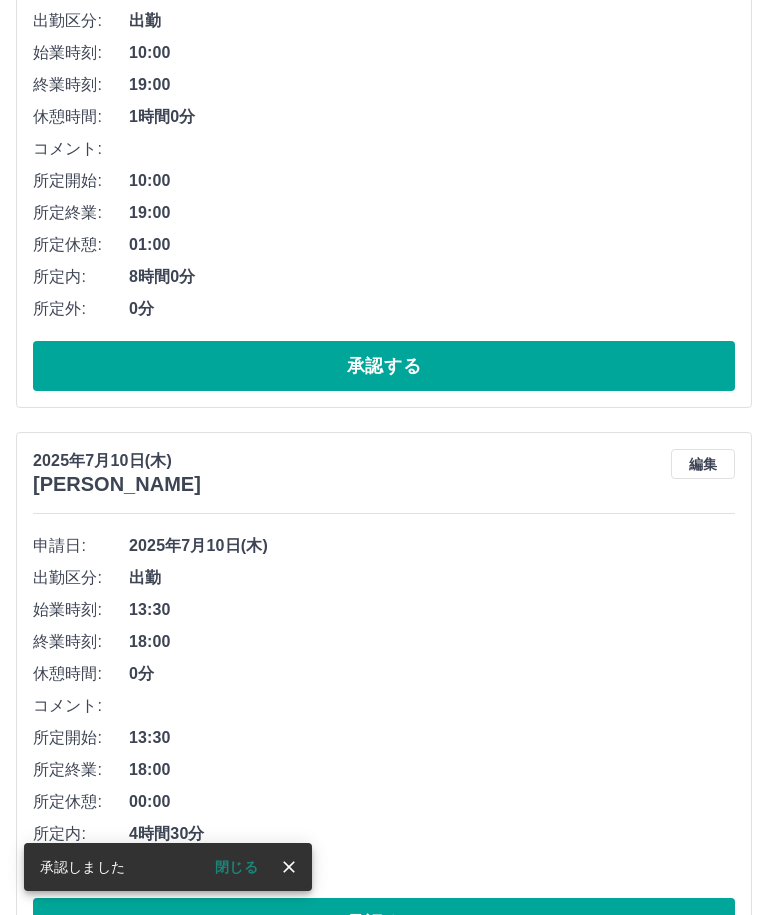 click on "承認する" at bounding box center [384, 923] 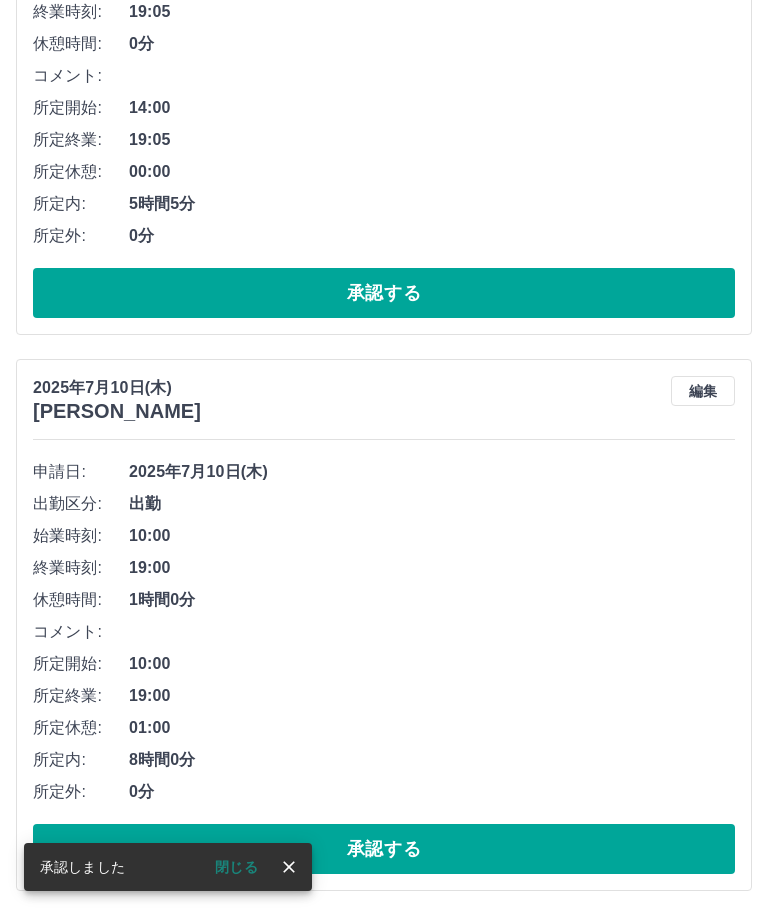 scroll, scrollTop: 3639, scrollLeft: 0, axis: vertical 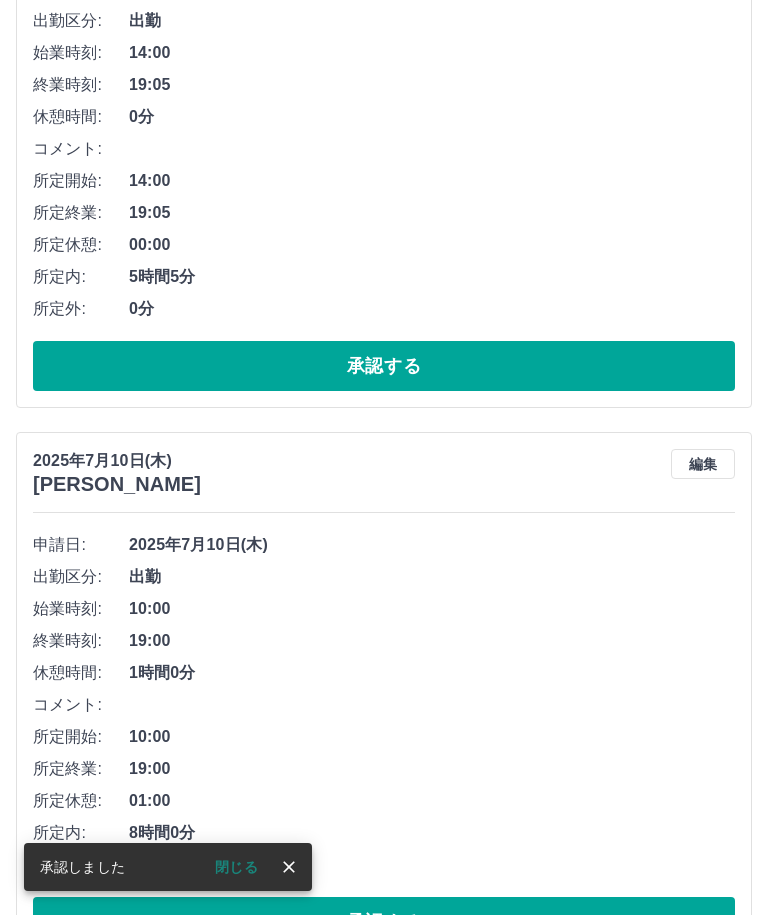 click on "承認する" at bounding box center (384, 922) 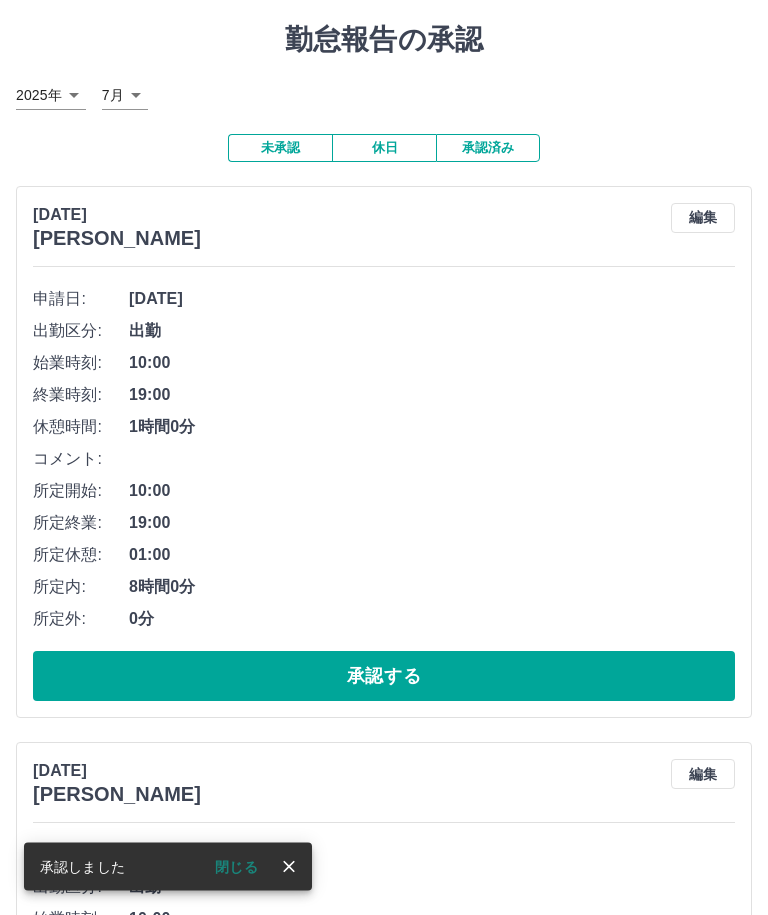 scroll, scrollTop: 0, scrollLeft: 0, axis: both 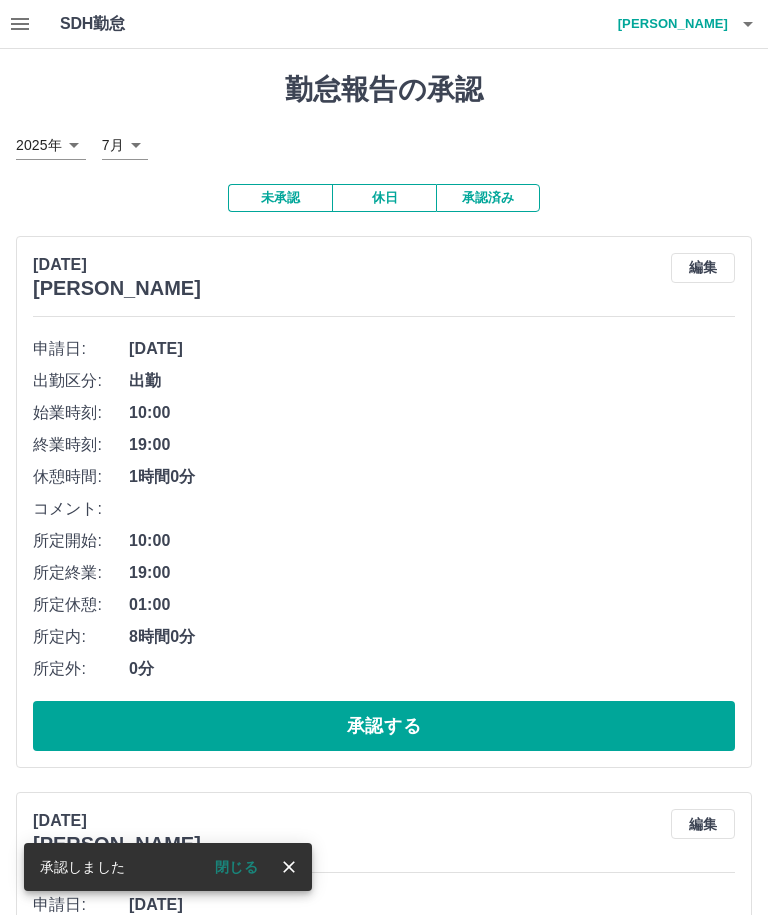 click at bounding box center (20, 24) 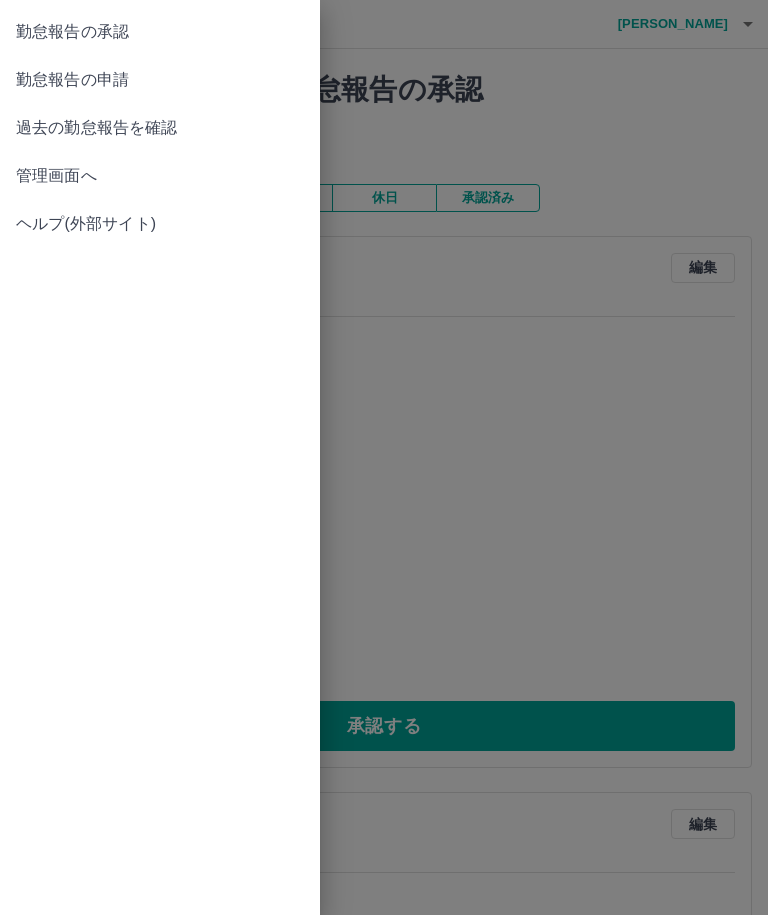 click on "管理画面へ" at bounding box center (160, 176) 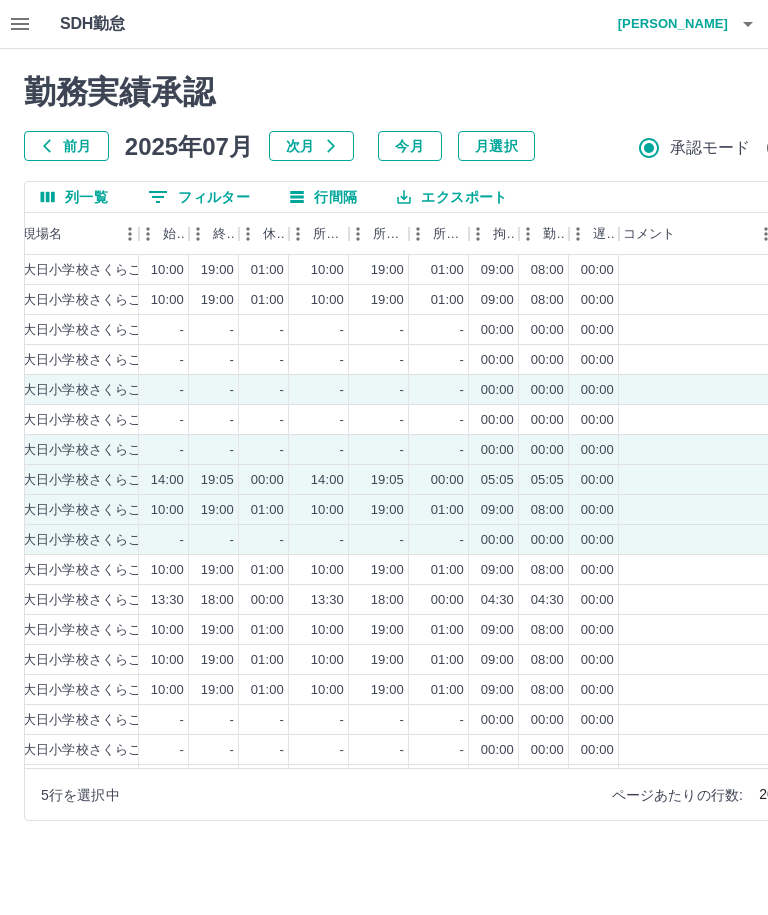 scroll, scrollTop: 0, scrollLeft: 772, axis: horizontal 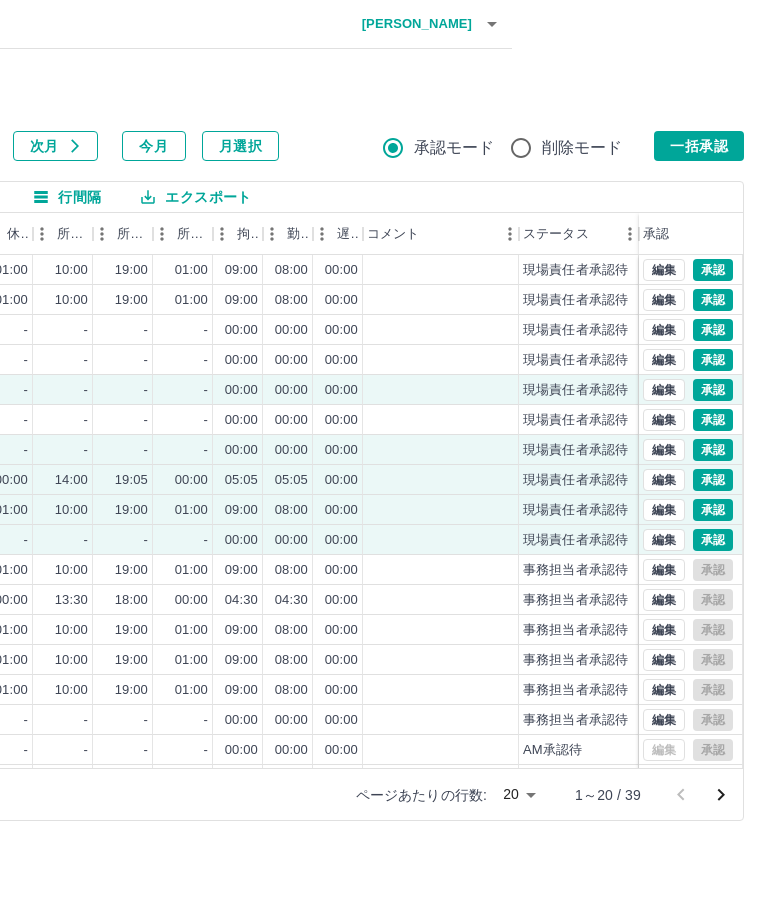 click on "一括承認" at bounding box center [699, 146] 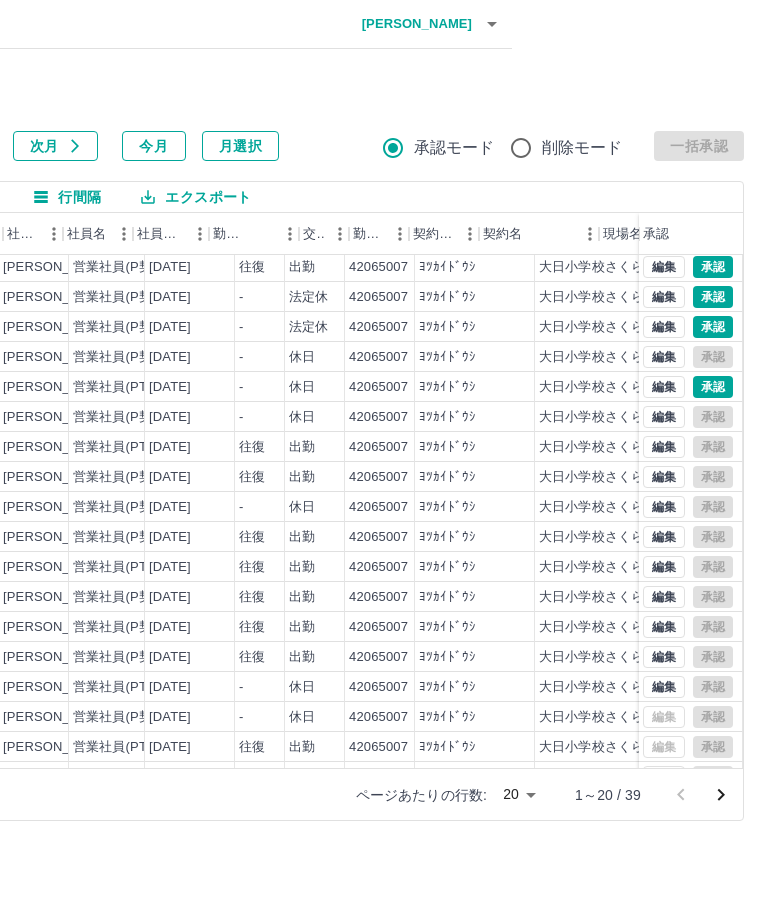 scroll, scrollTop: -17, scrollLeft: -83, axis: both 